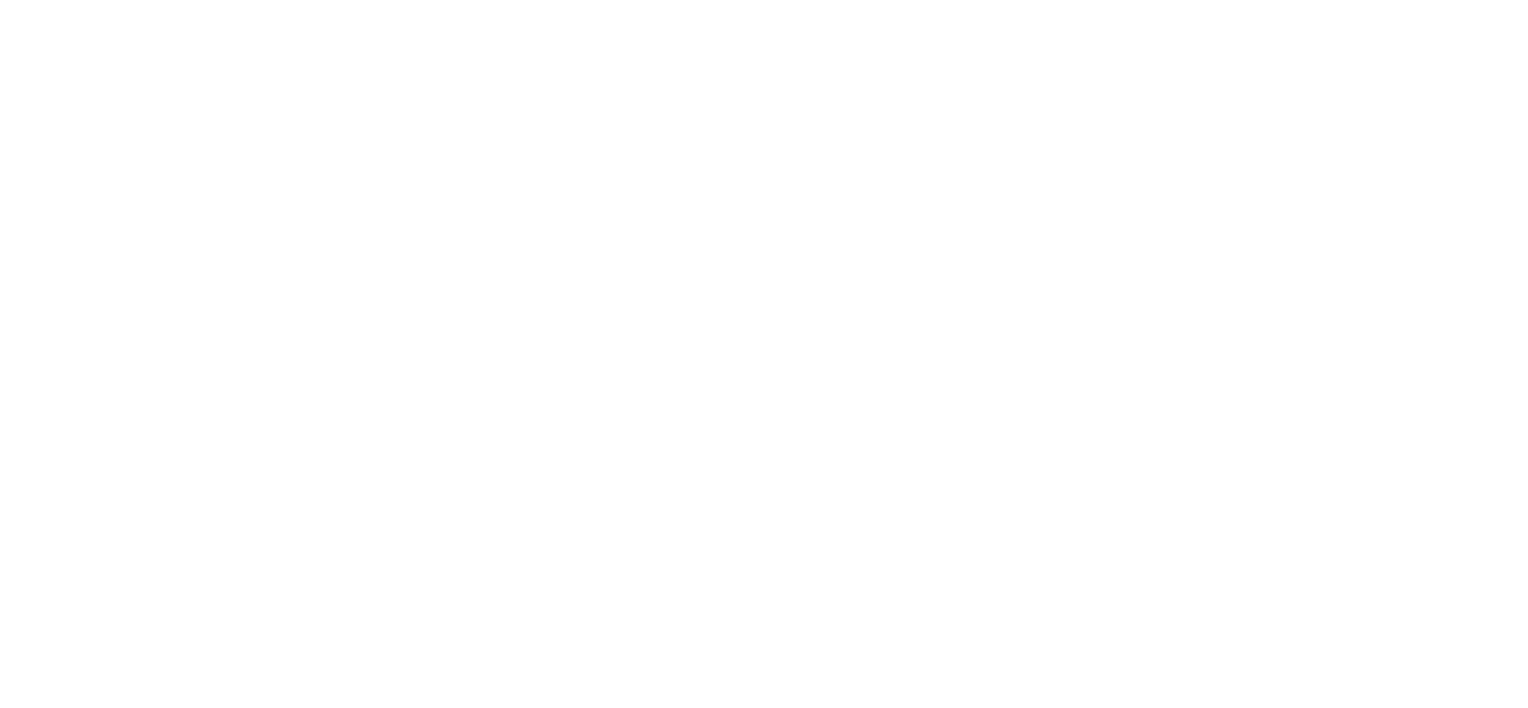 scroll, scrollTop: 0, scrollLeft: 0, axis: both 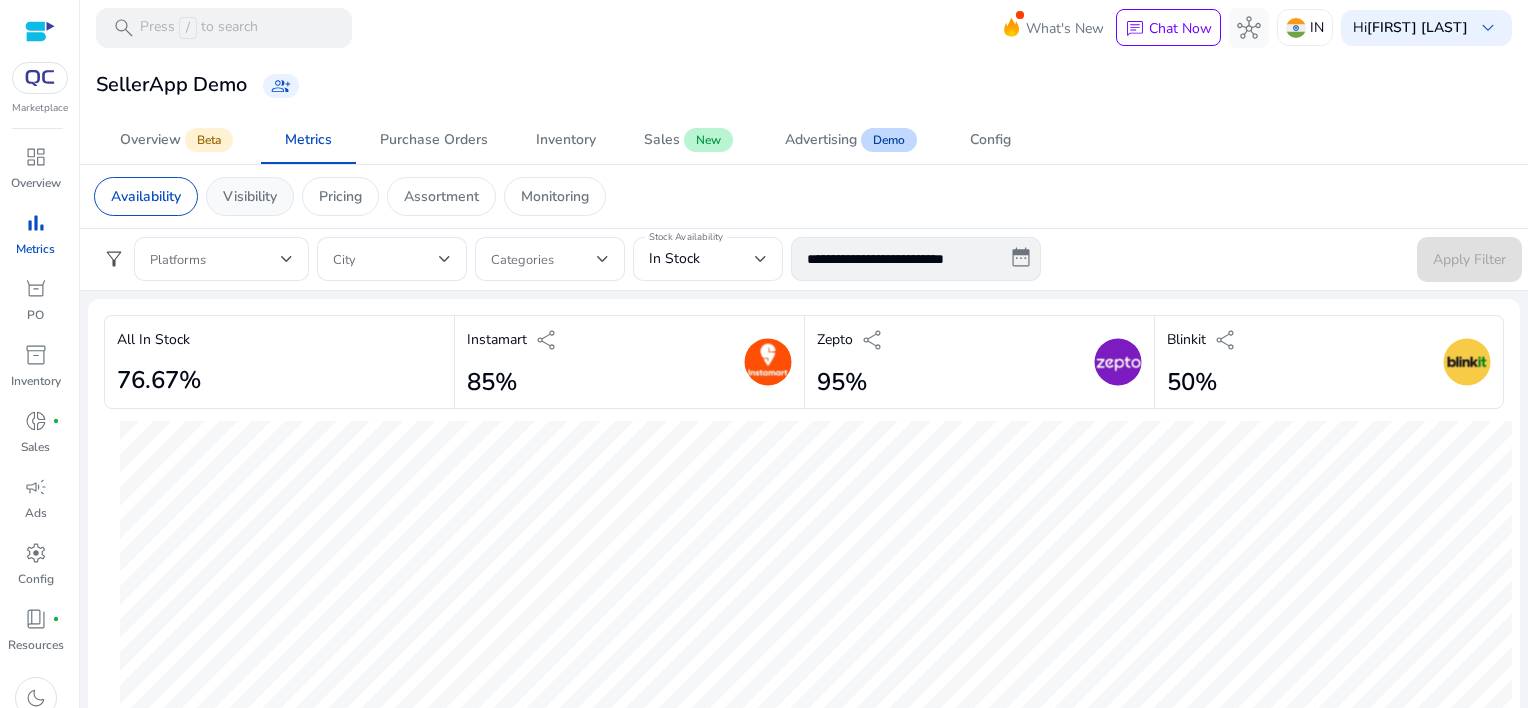 click on "Visibility" 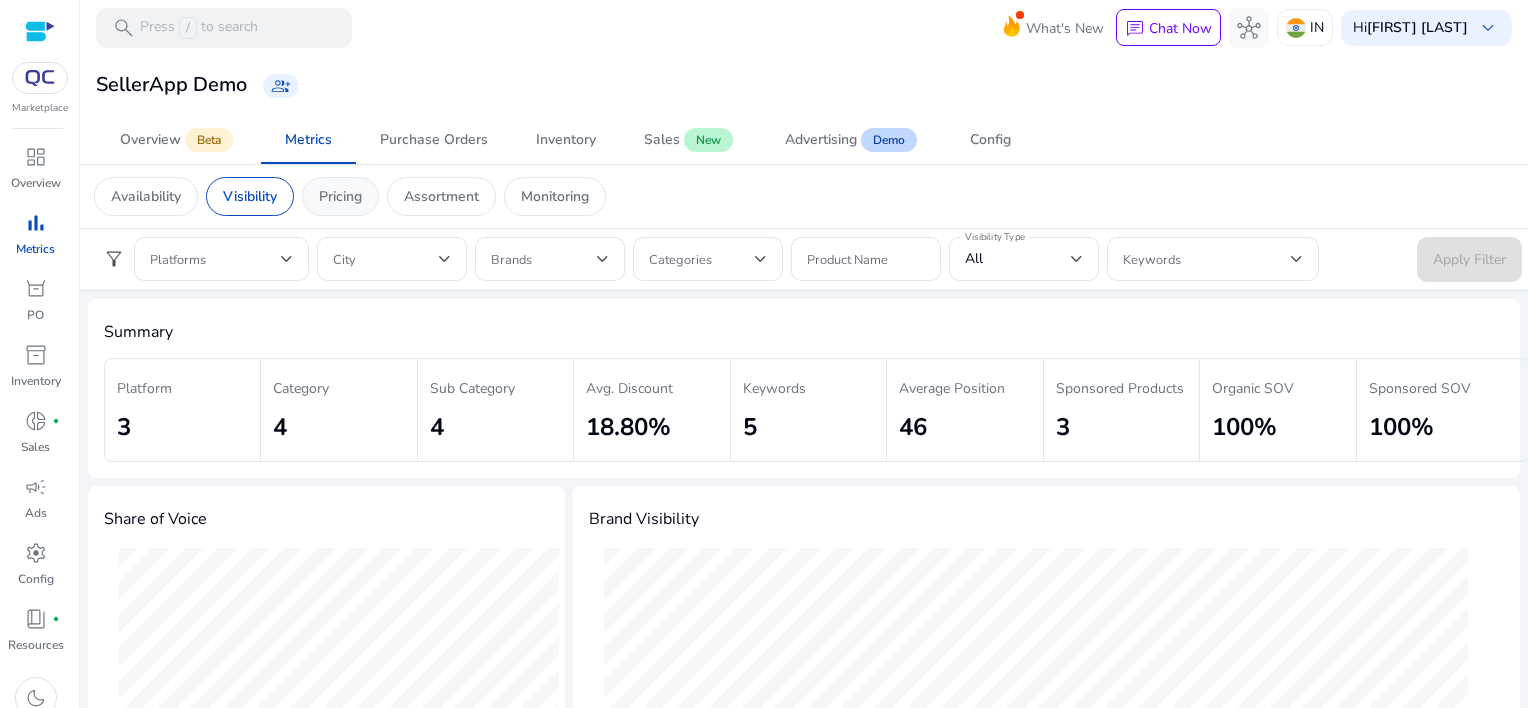 click on "Pricing" 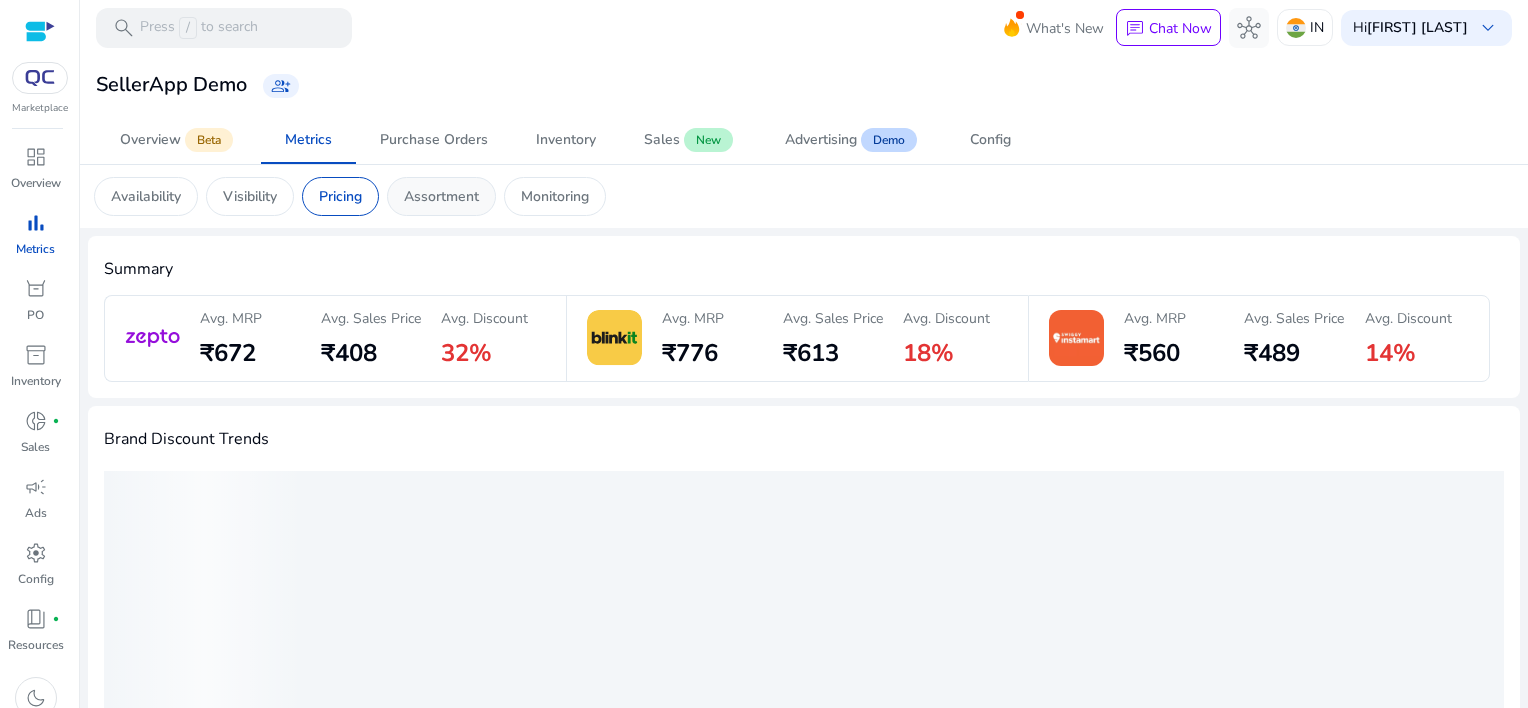 click on "Assortment" 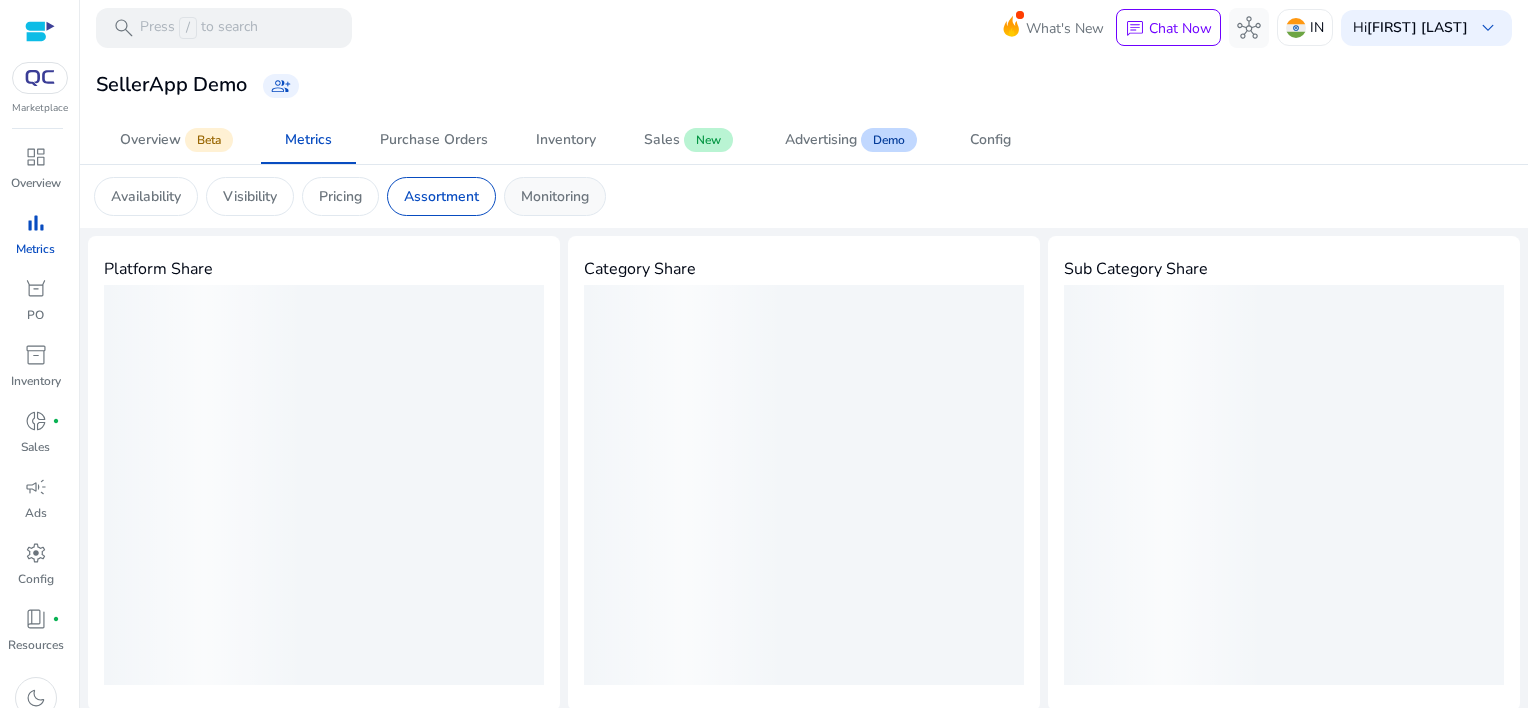 click on "Monitoring" 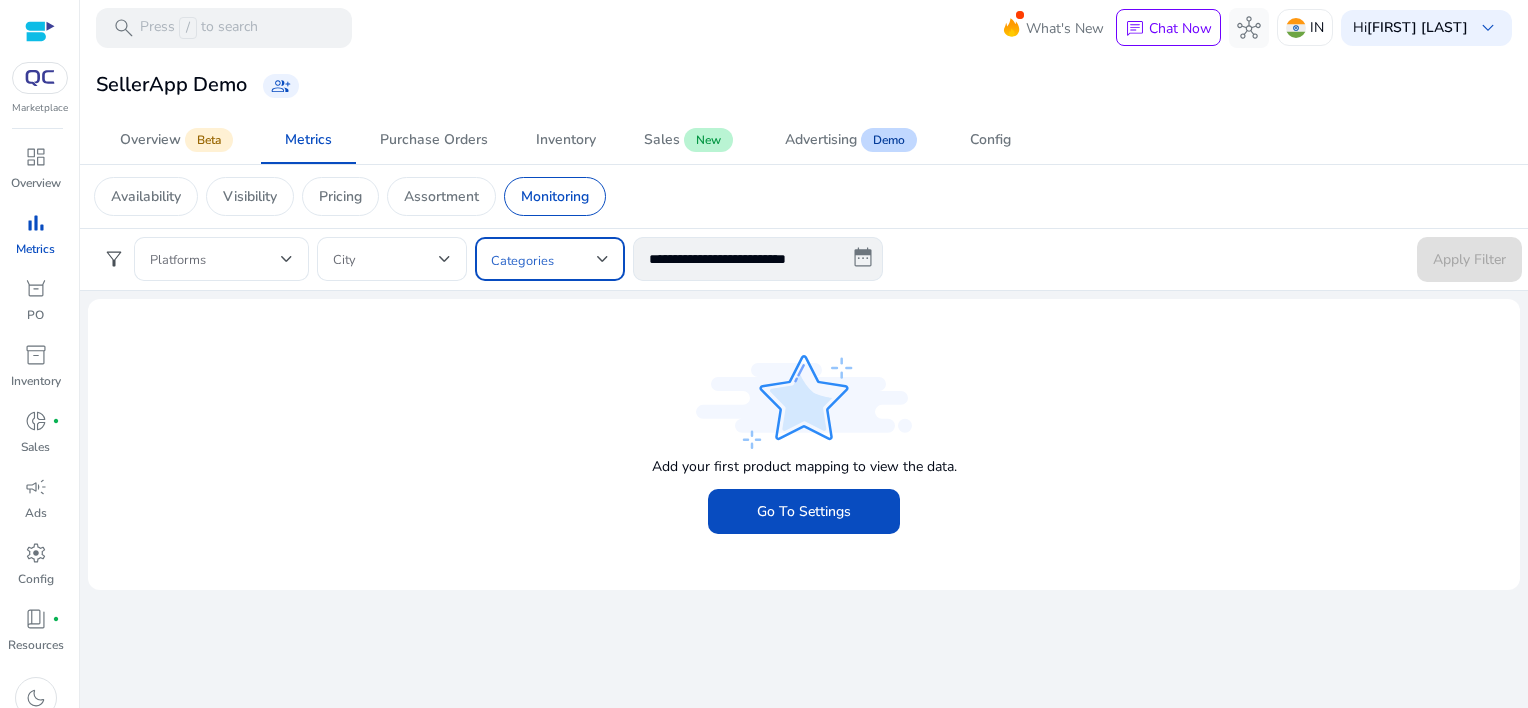 click at bounding box center (544, 259) 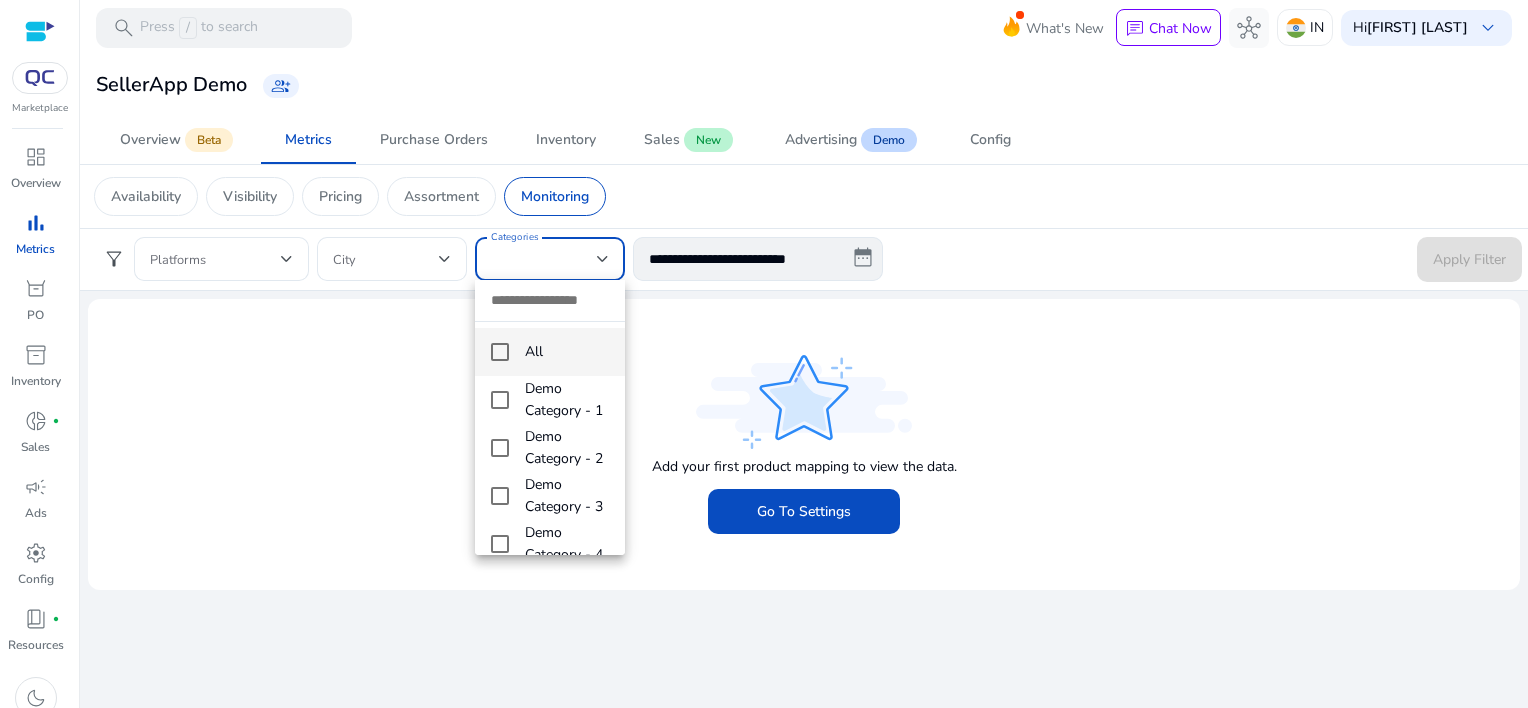 click at bounding box center [764, 354] 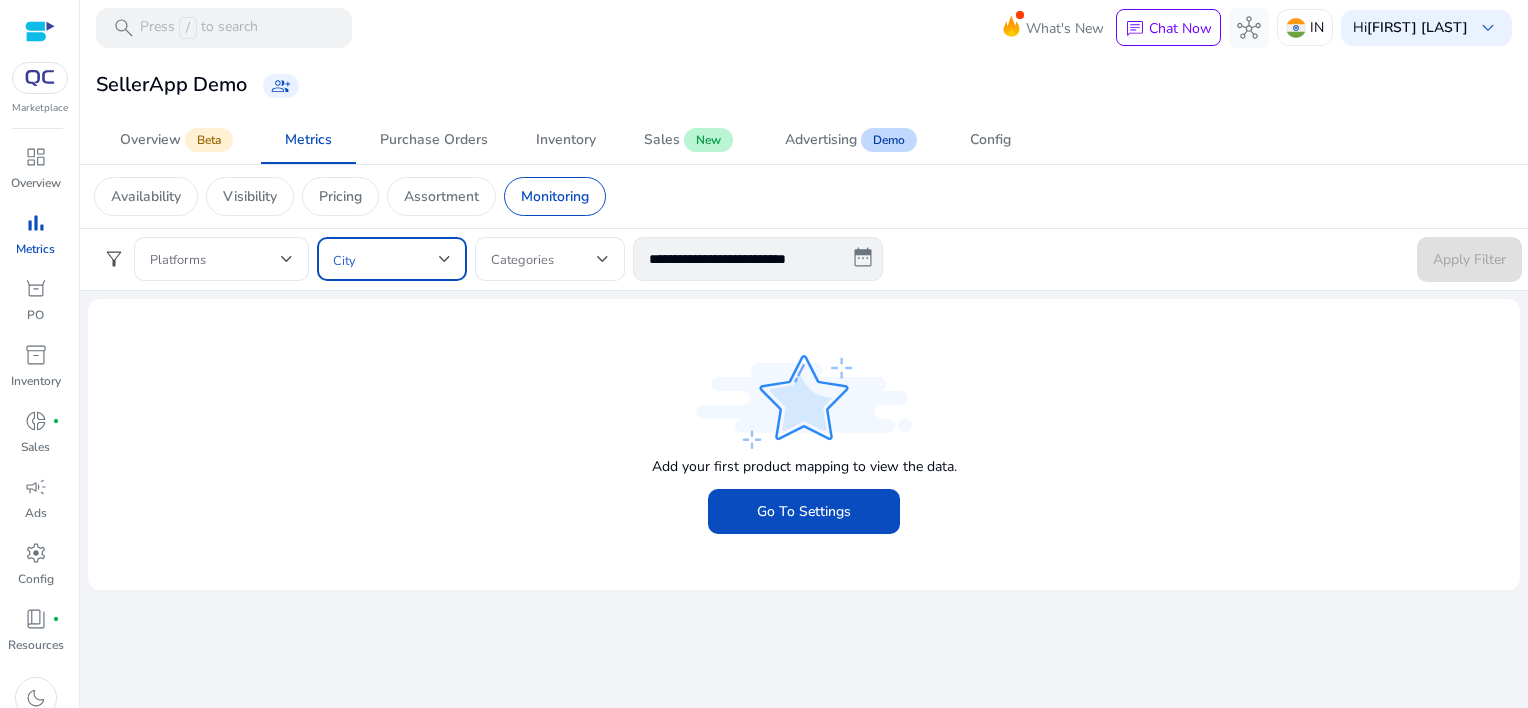 click at bounding box center (445, 259) 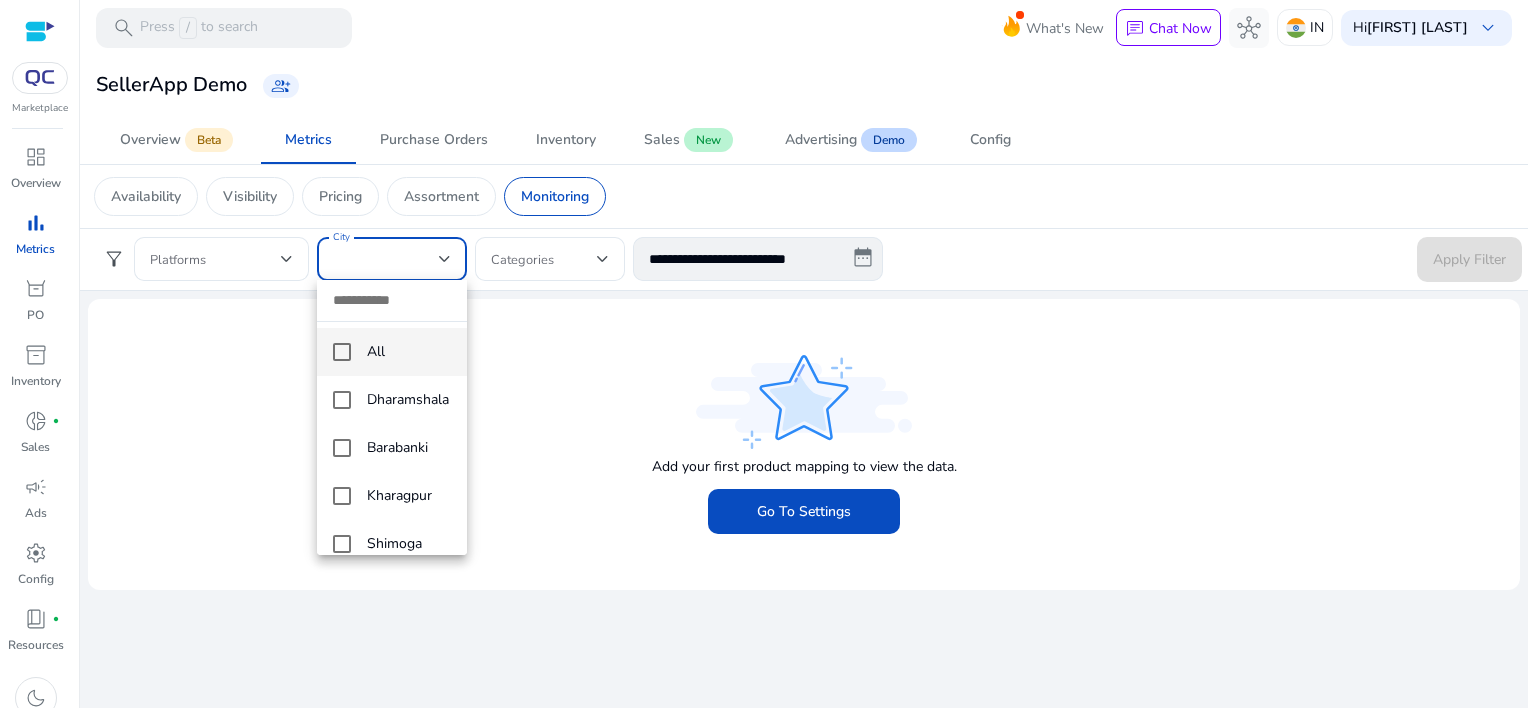 click at bounding box center (764, 354) 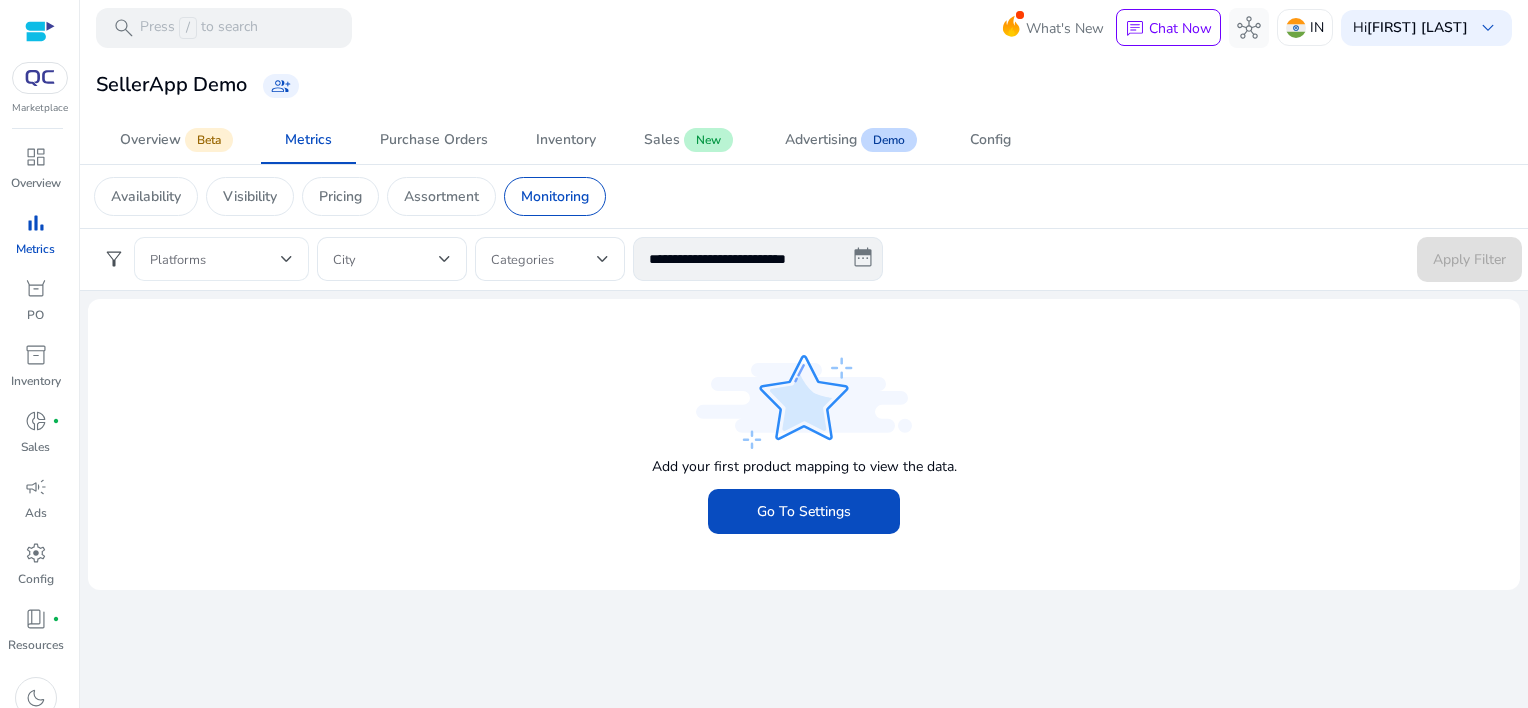click on "Platforms" 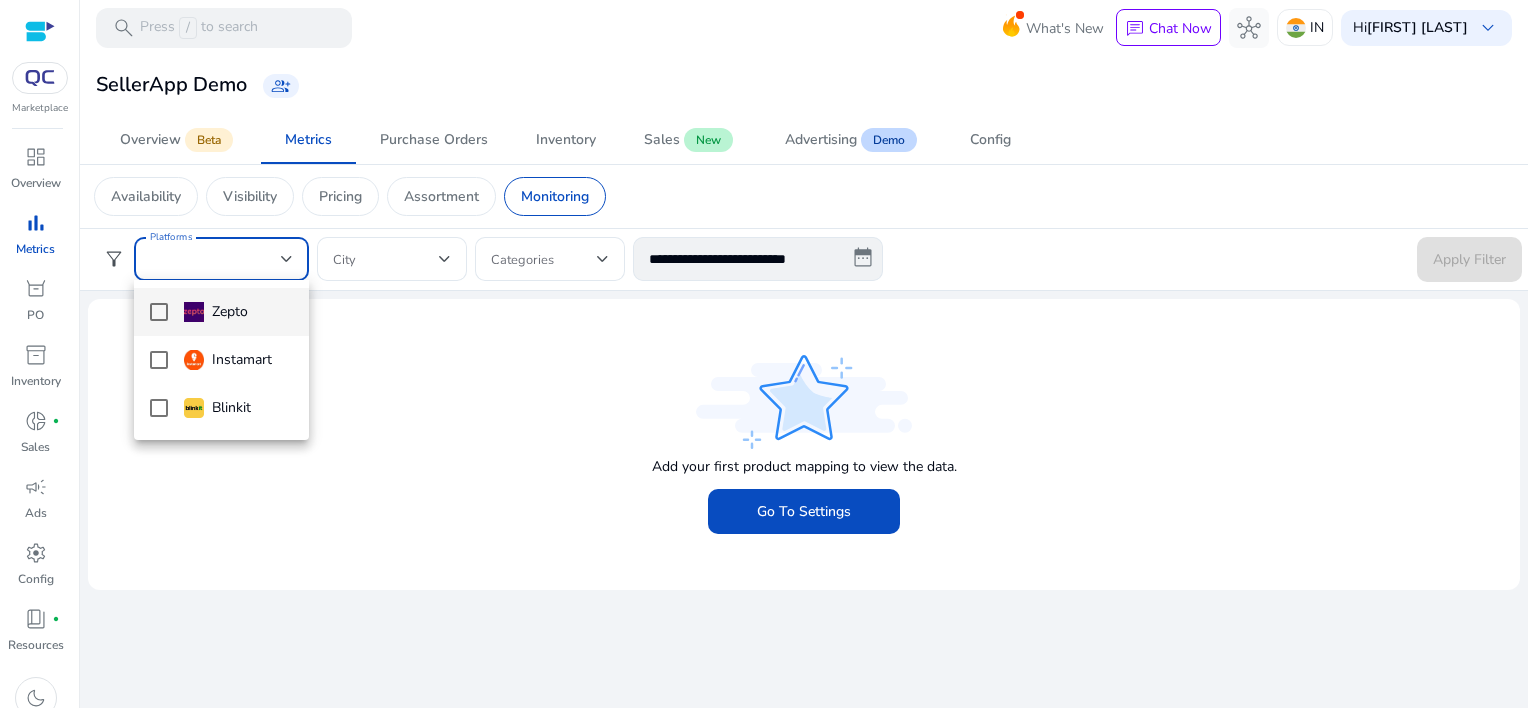 click at bounding box center (764, 354) 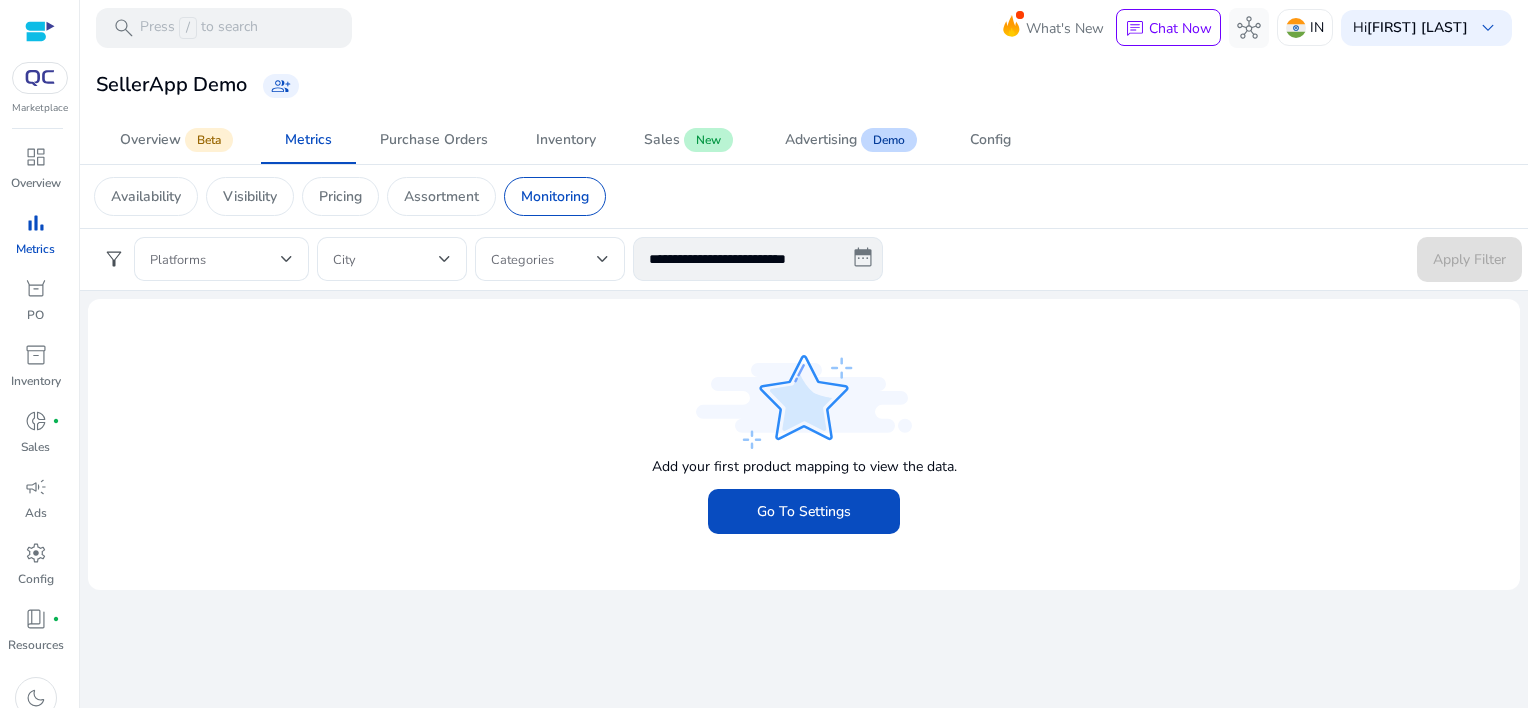 click at bounding box center [287, 259] 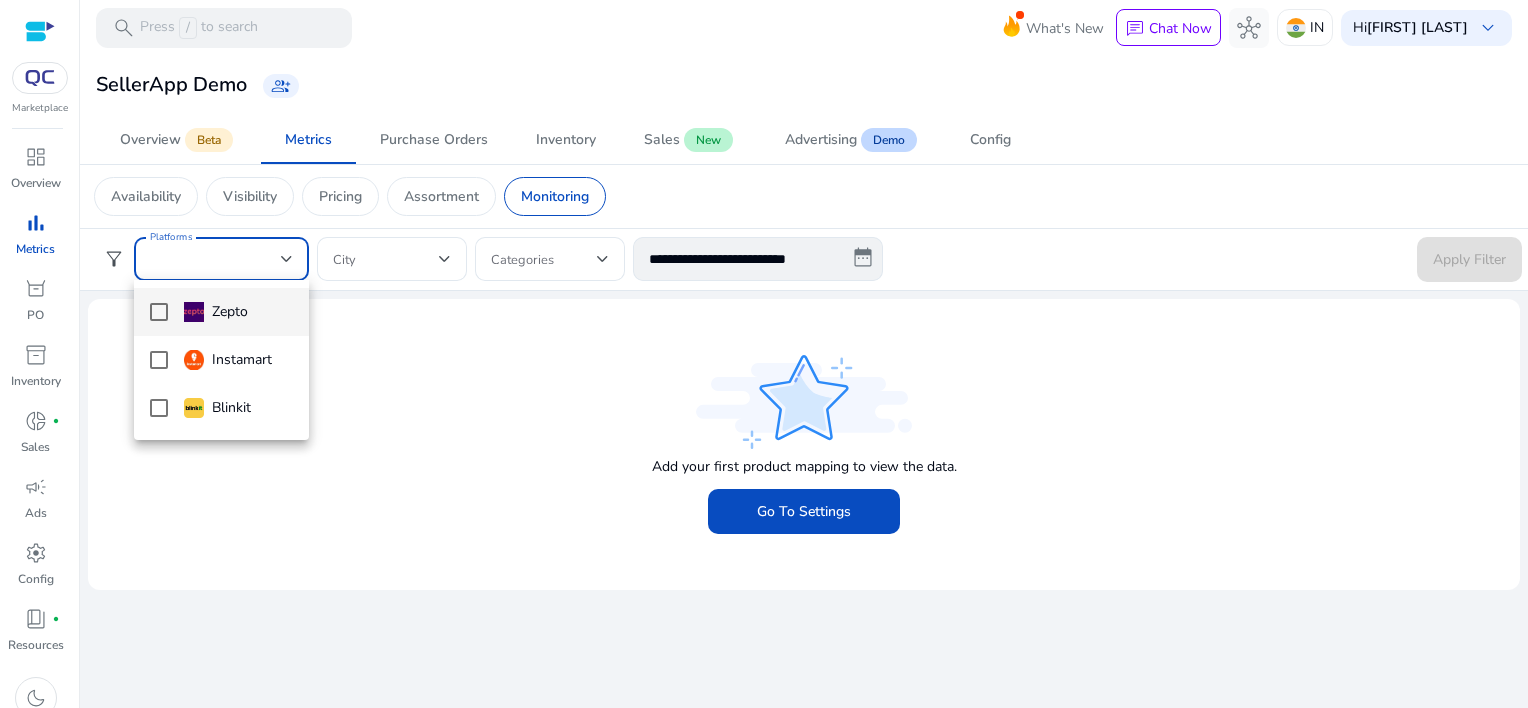 click at bounding box center [764, 354] 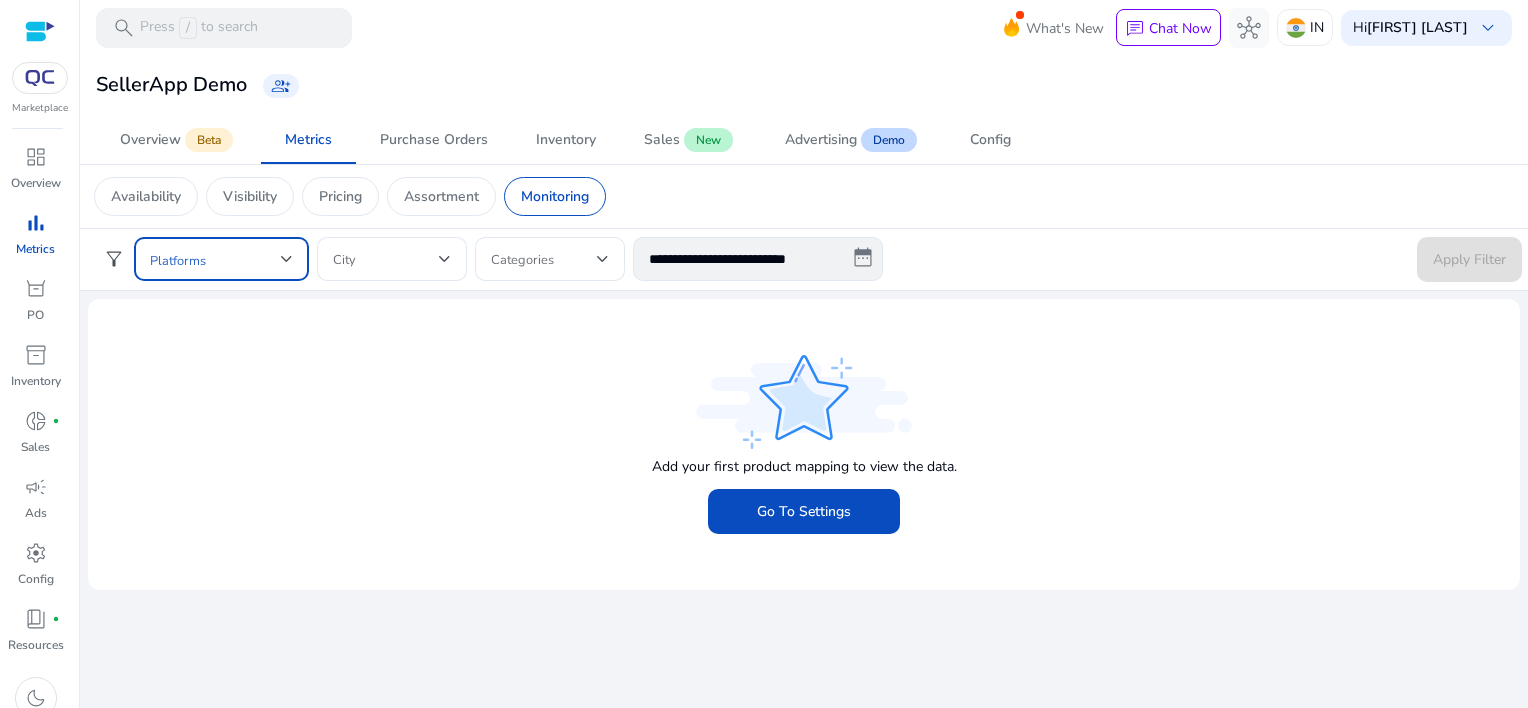 click at bounding box center [287, 259] 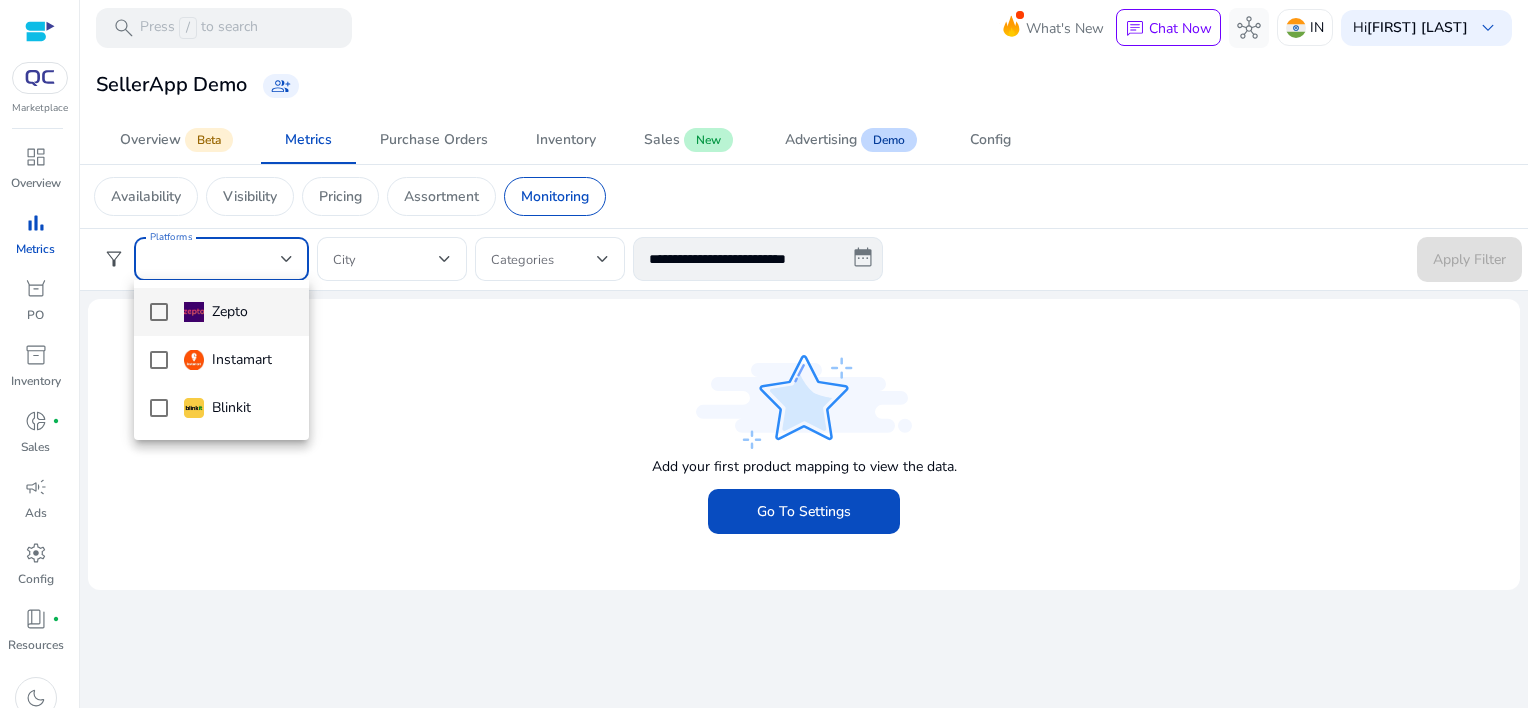 click at bounding box center [764, 354] 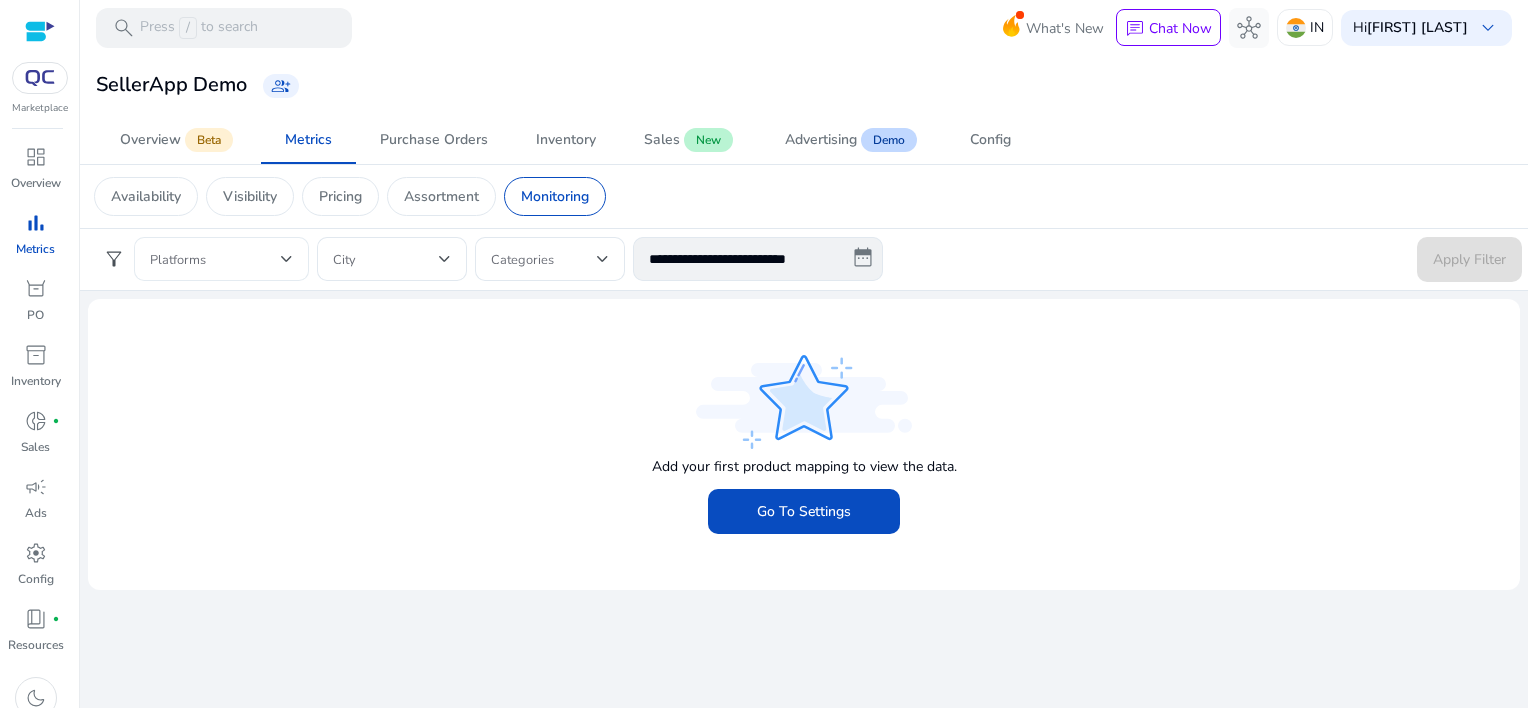 click at bounding box center (215, 259) 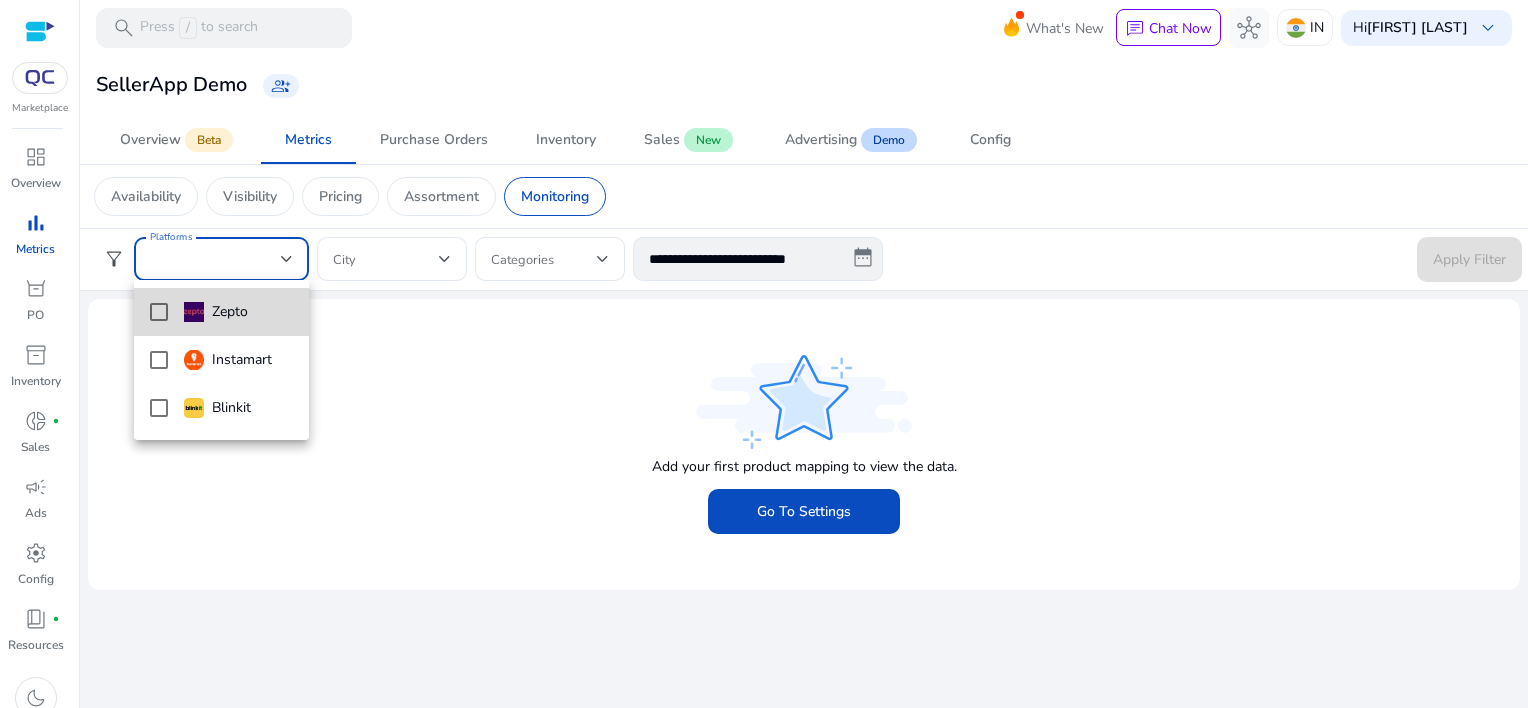 click at bounding box center (159, 312) 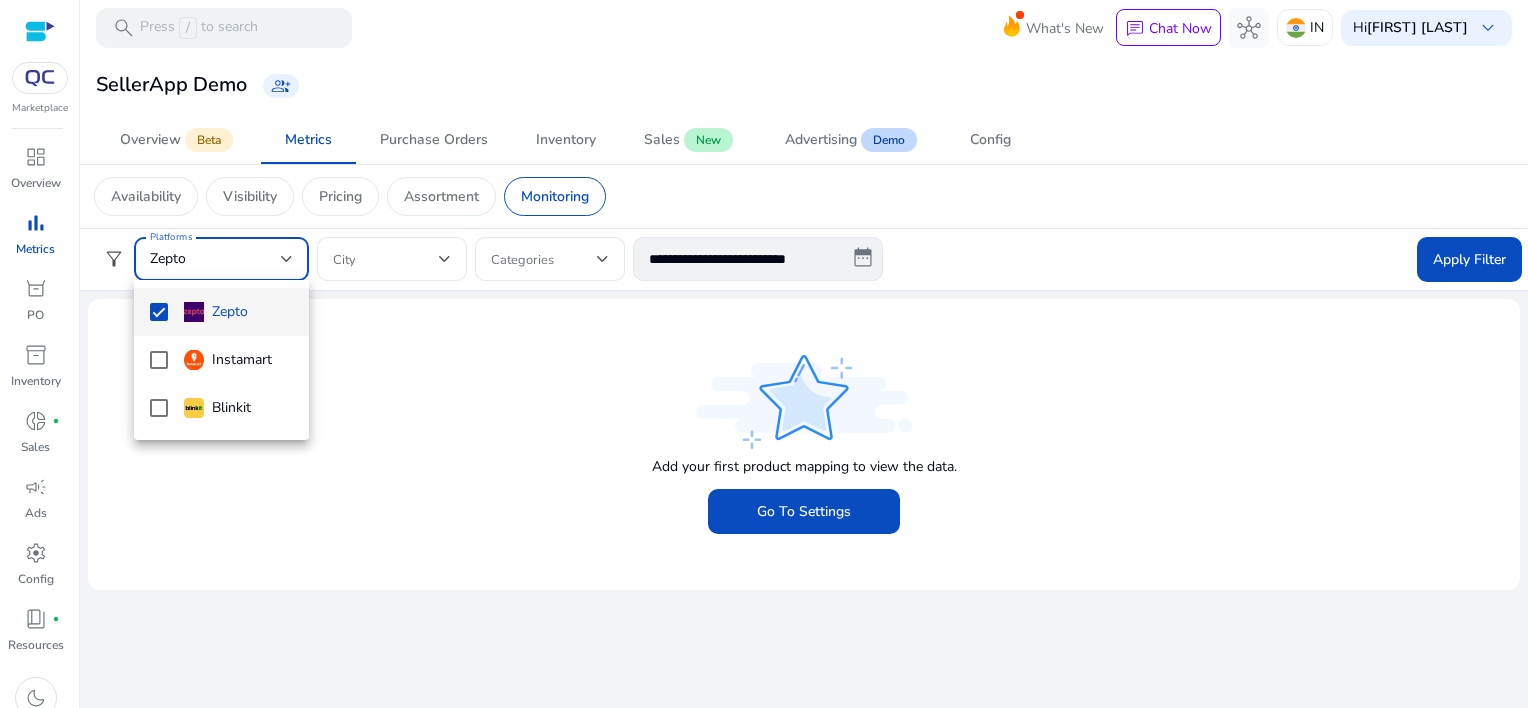 click at bounding box center (764, 354) 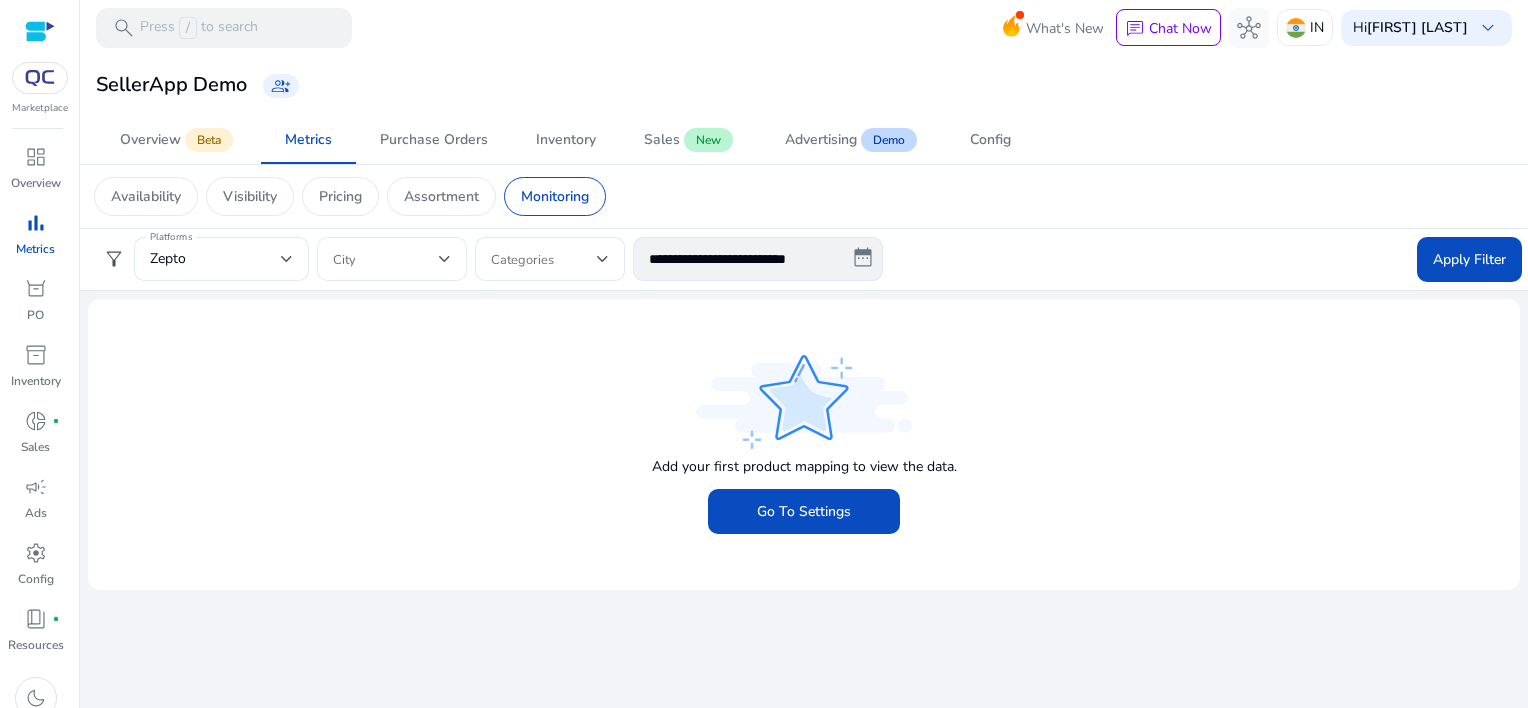 click at bounding box center [386, 259] 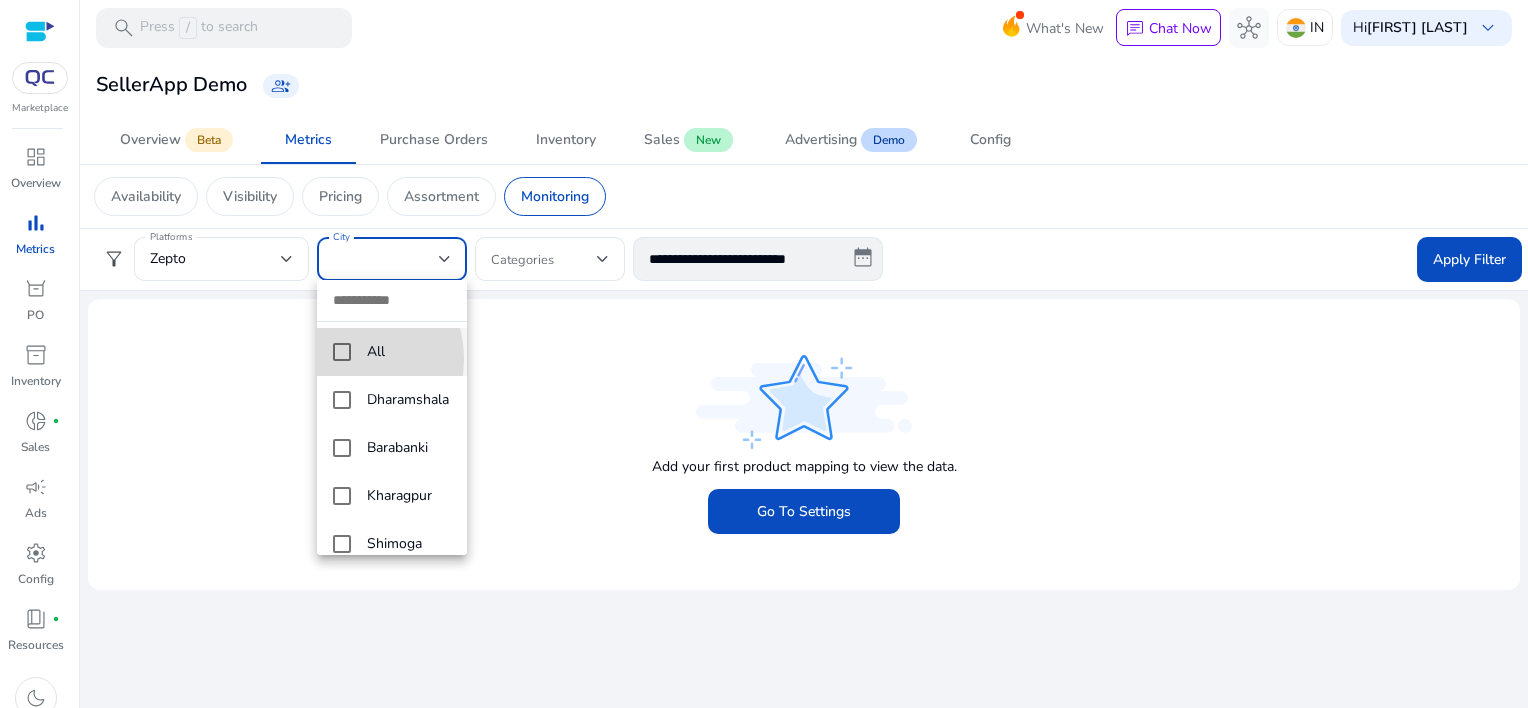 click at bounding box center [342, 352] 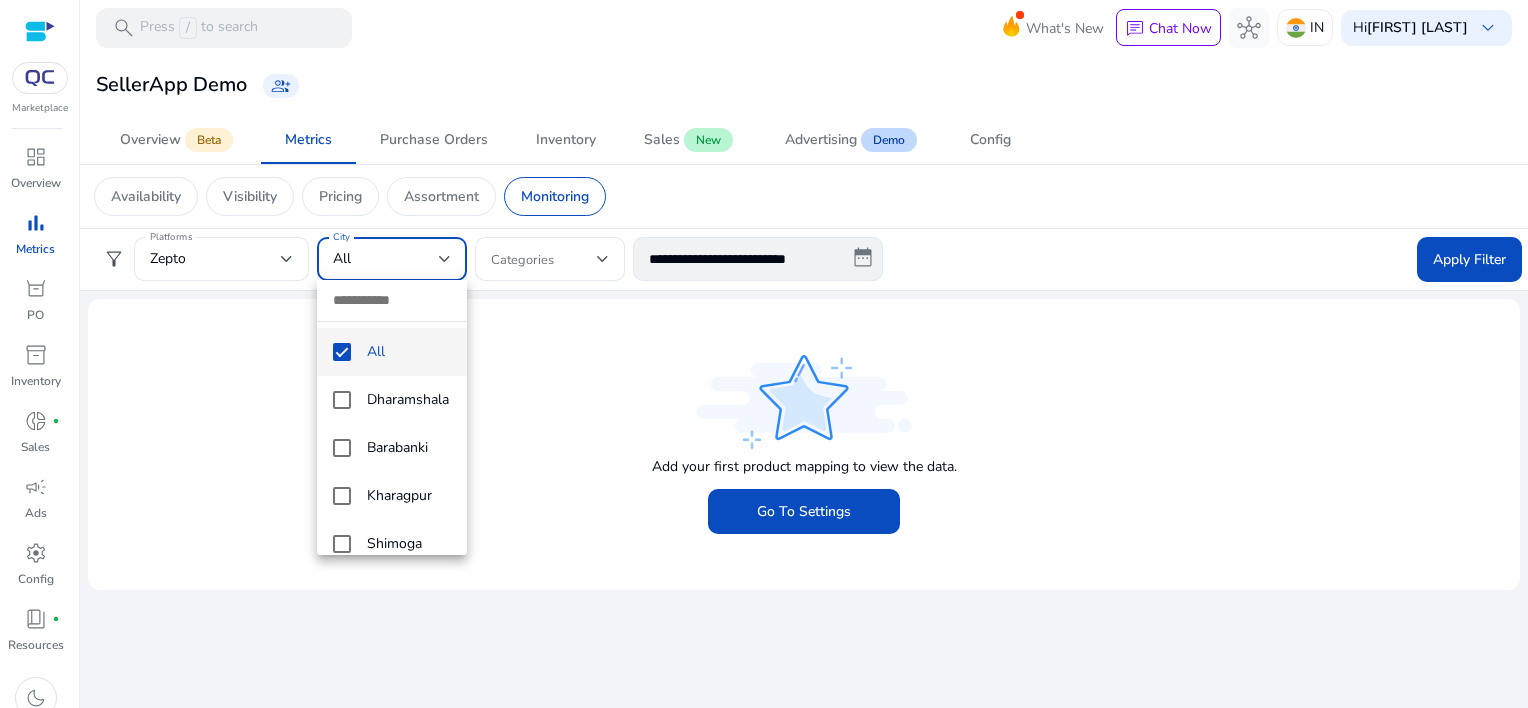 click at bounding box center (764, 354) 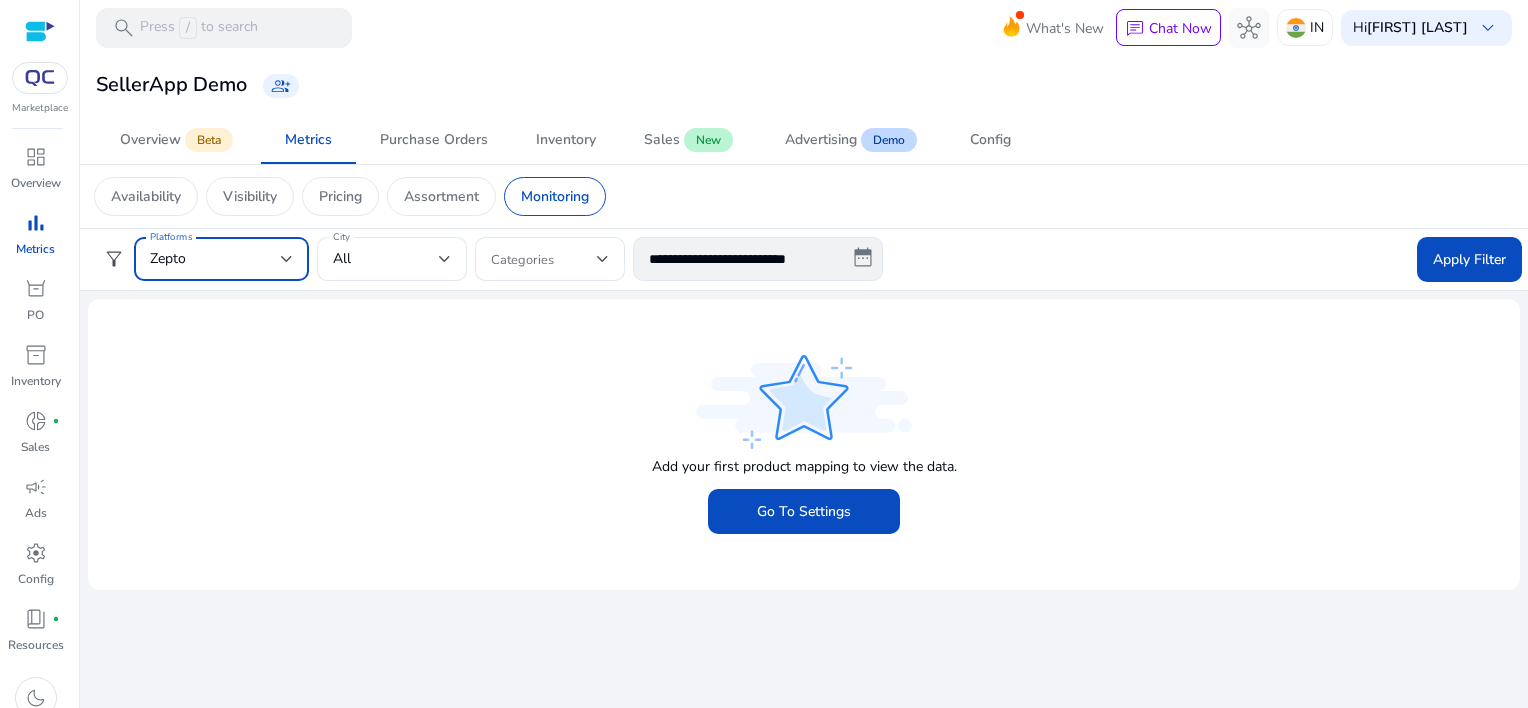 click at bounding box center [287, 259] 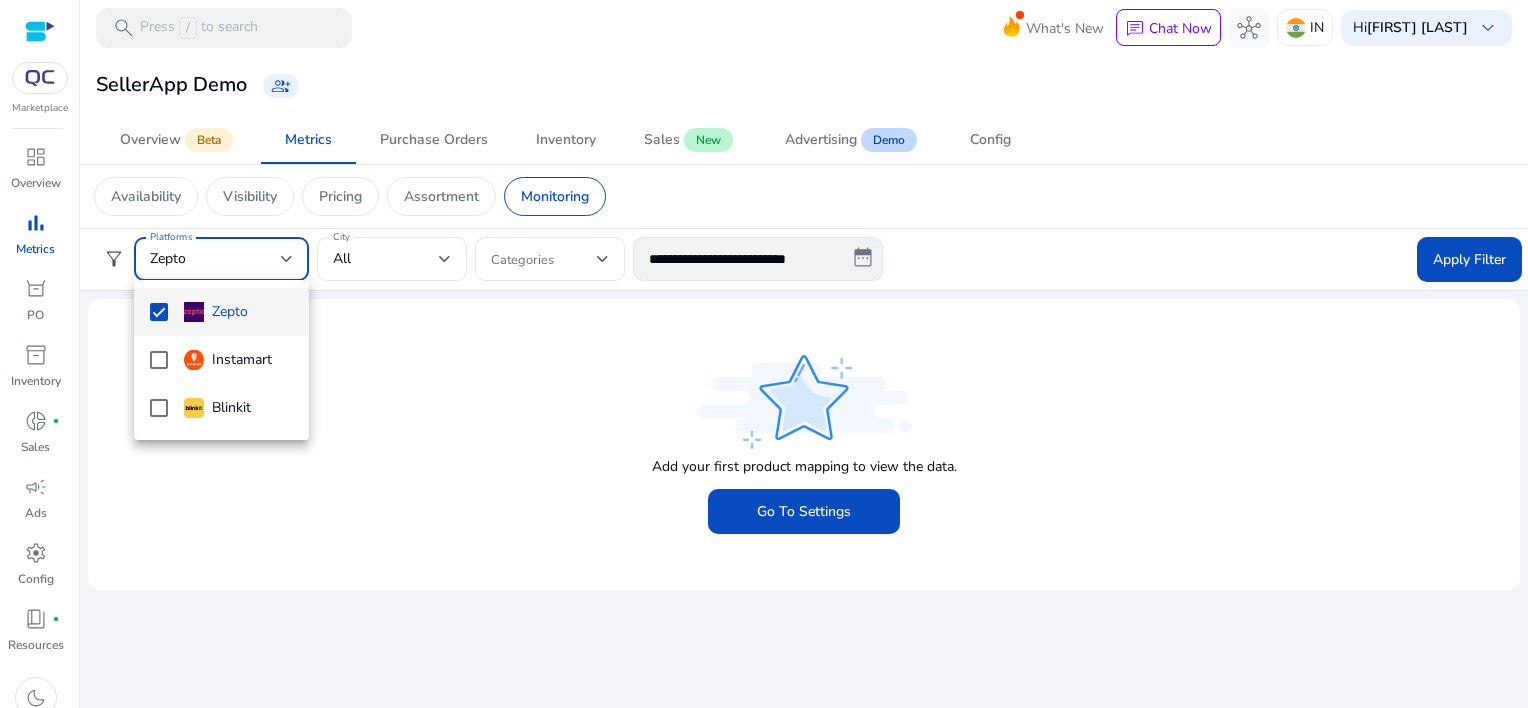click at bounding box center (159, 312) 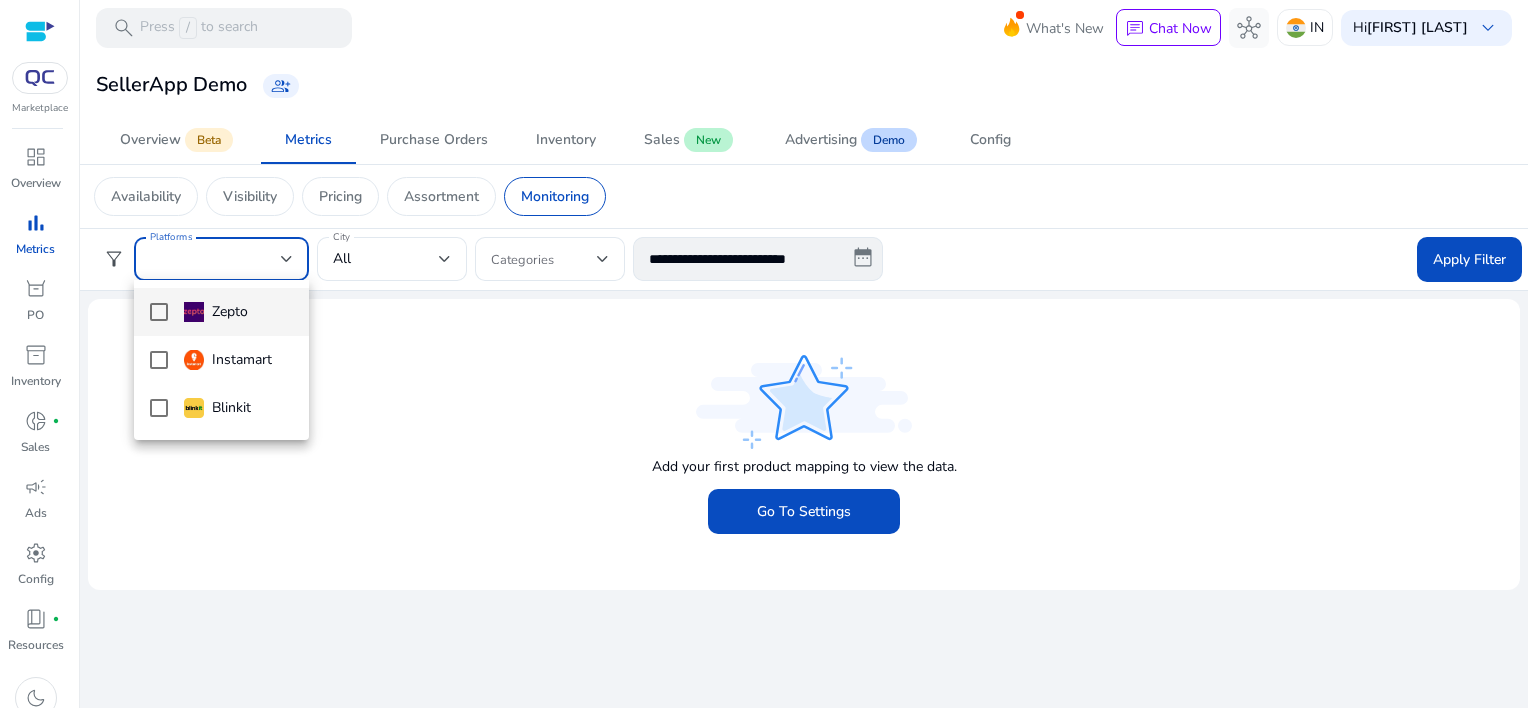 click at bounding box center (764, 354) 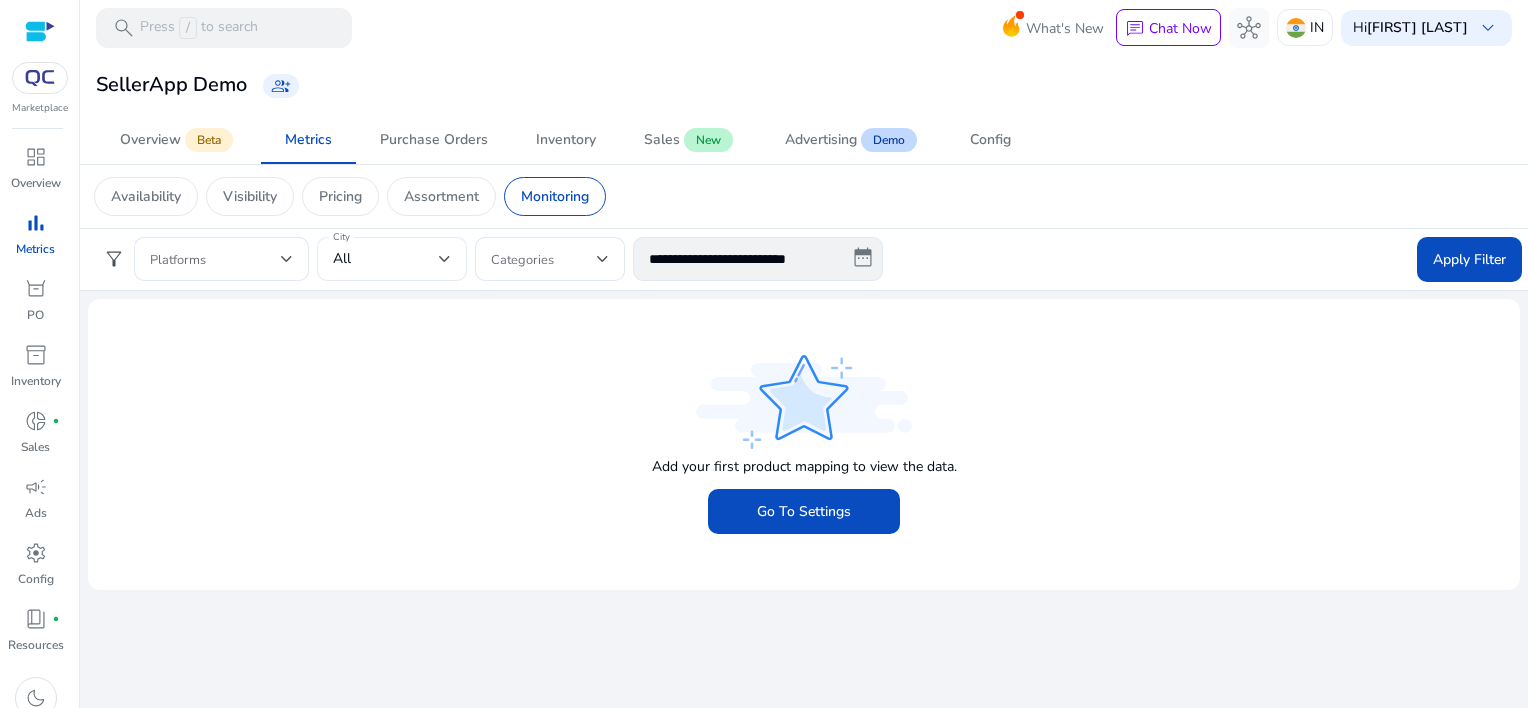 click on "All" at bounding box center (386, 259) 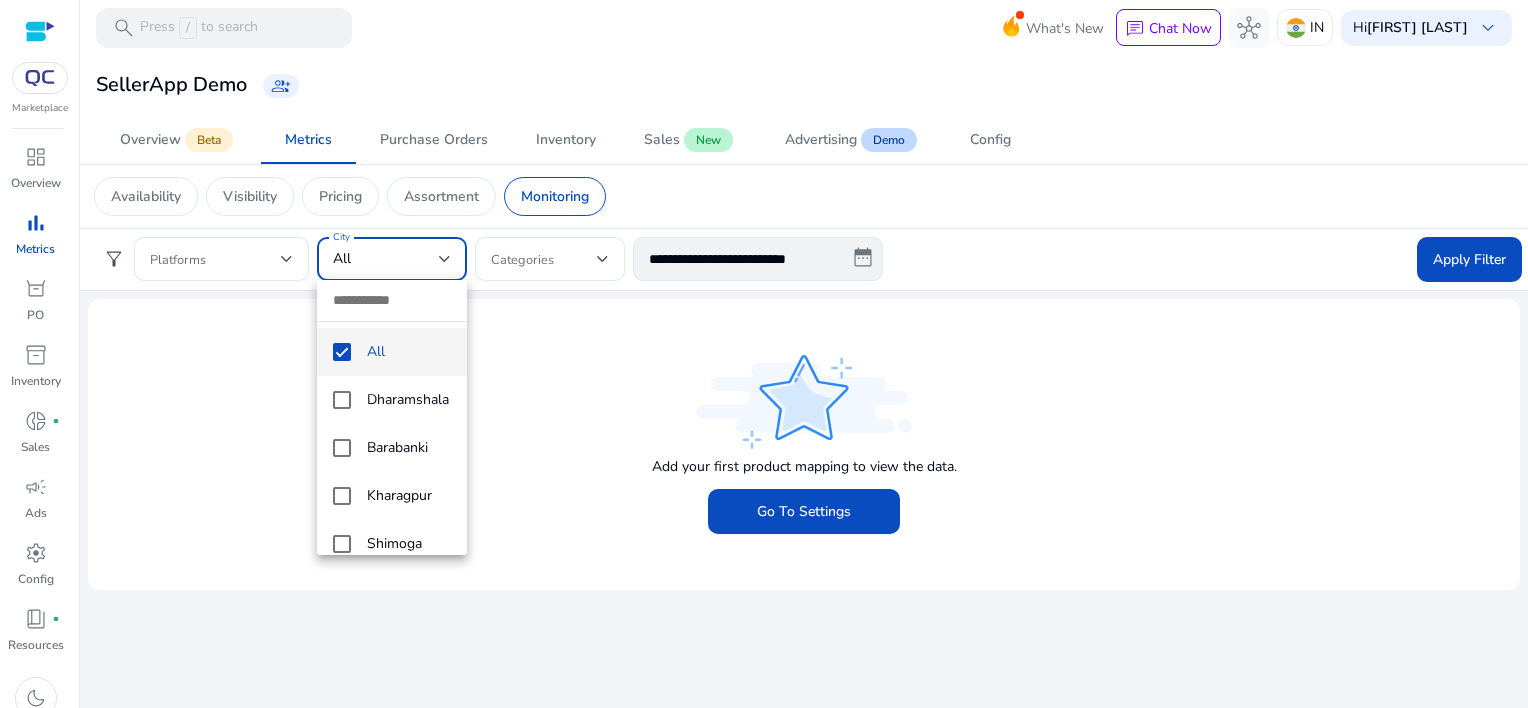 click at bounding box center [342, 352] 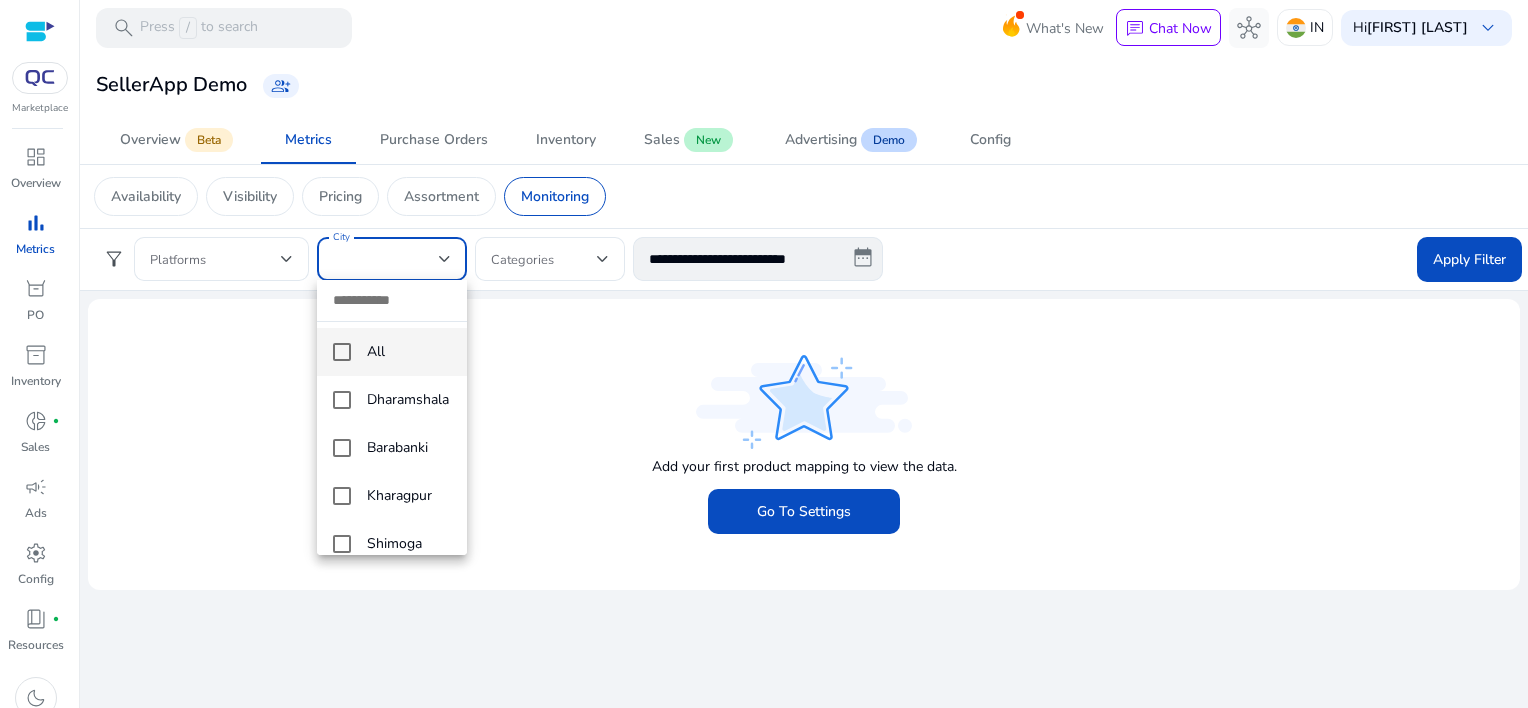 click at bounding box center [764, 354] 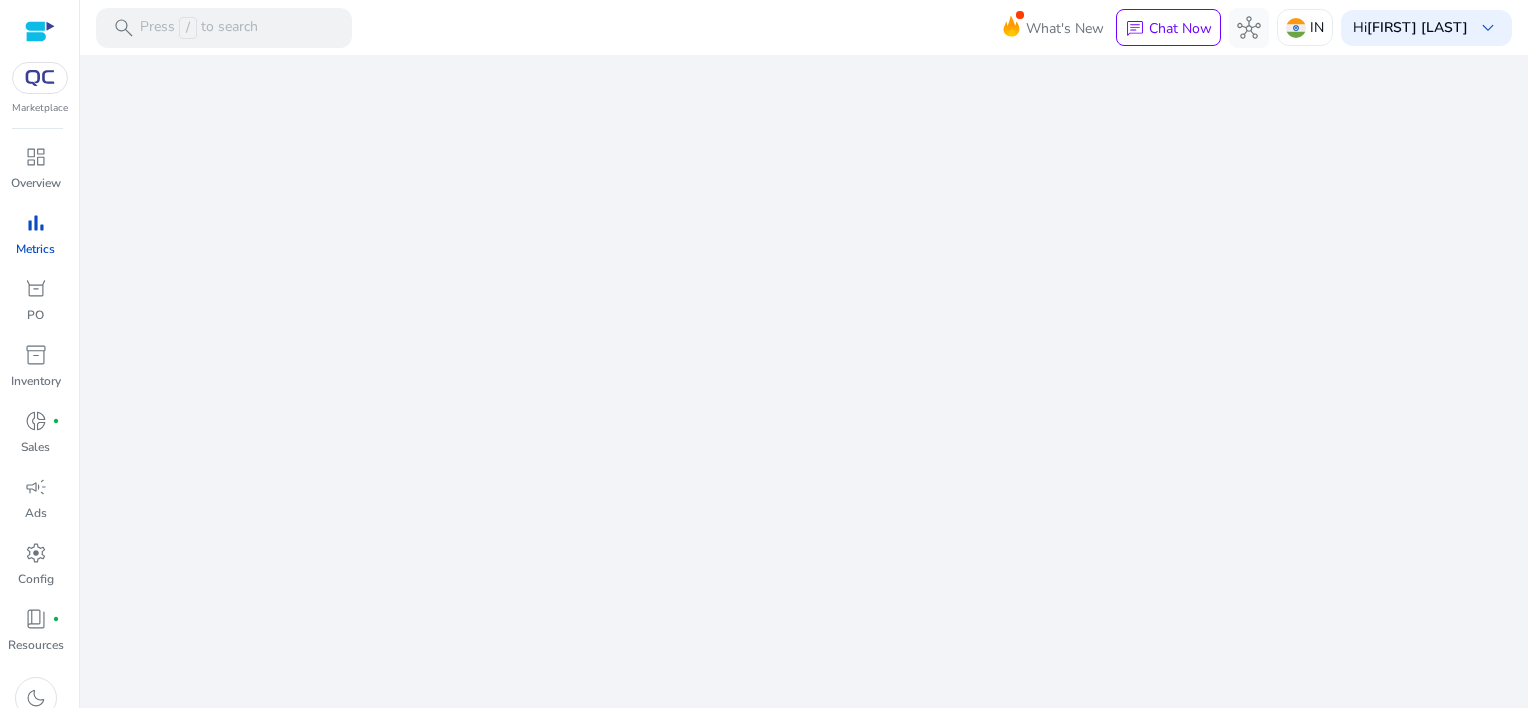 scroll, scrollTop: 0, scrollLeft: 0, axis: both 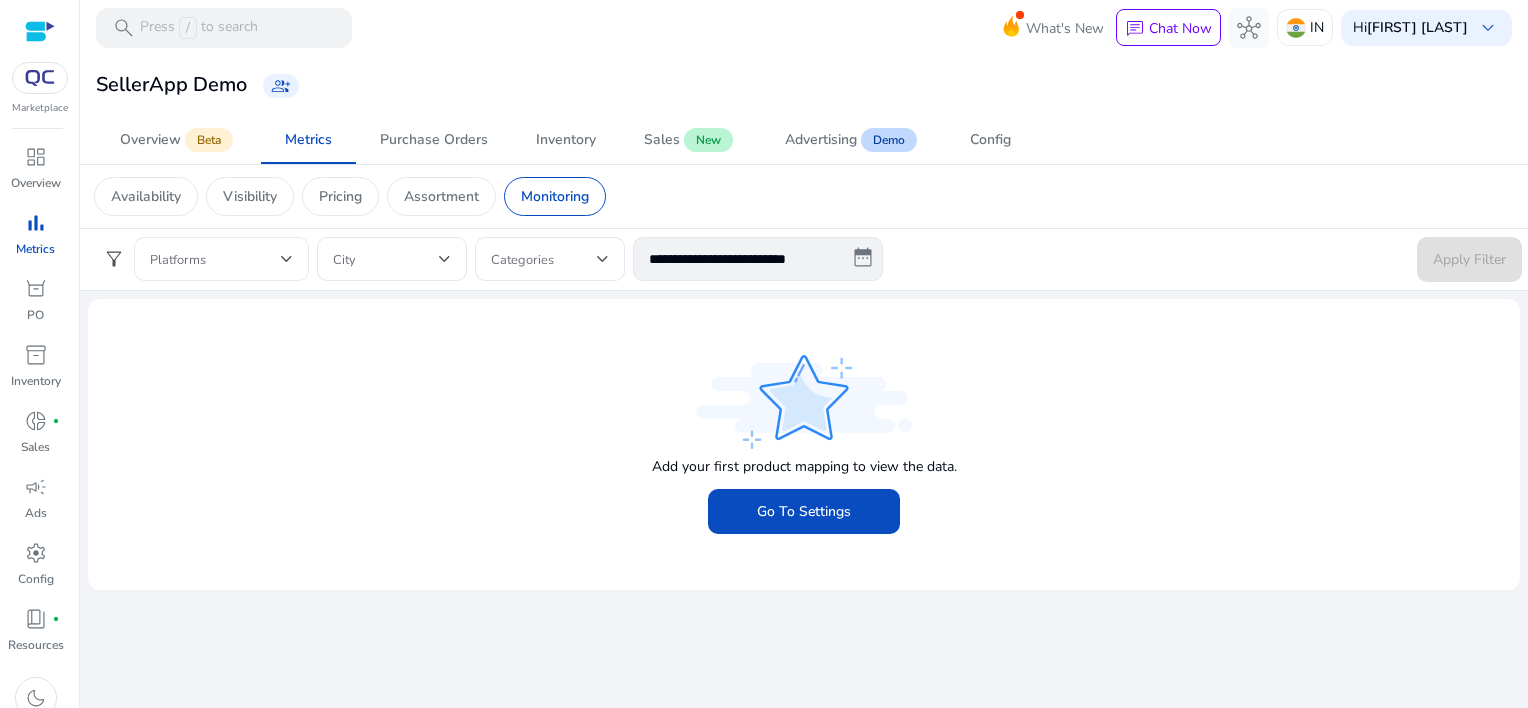 click at bounding box center [215, 259] 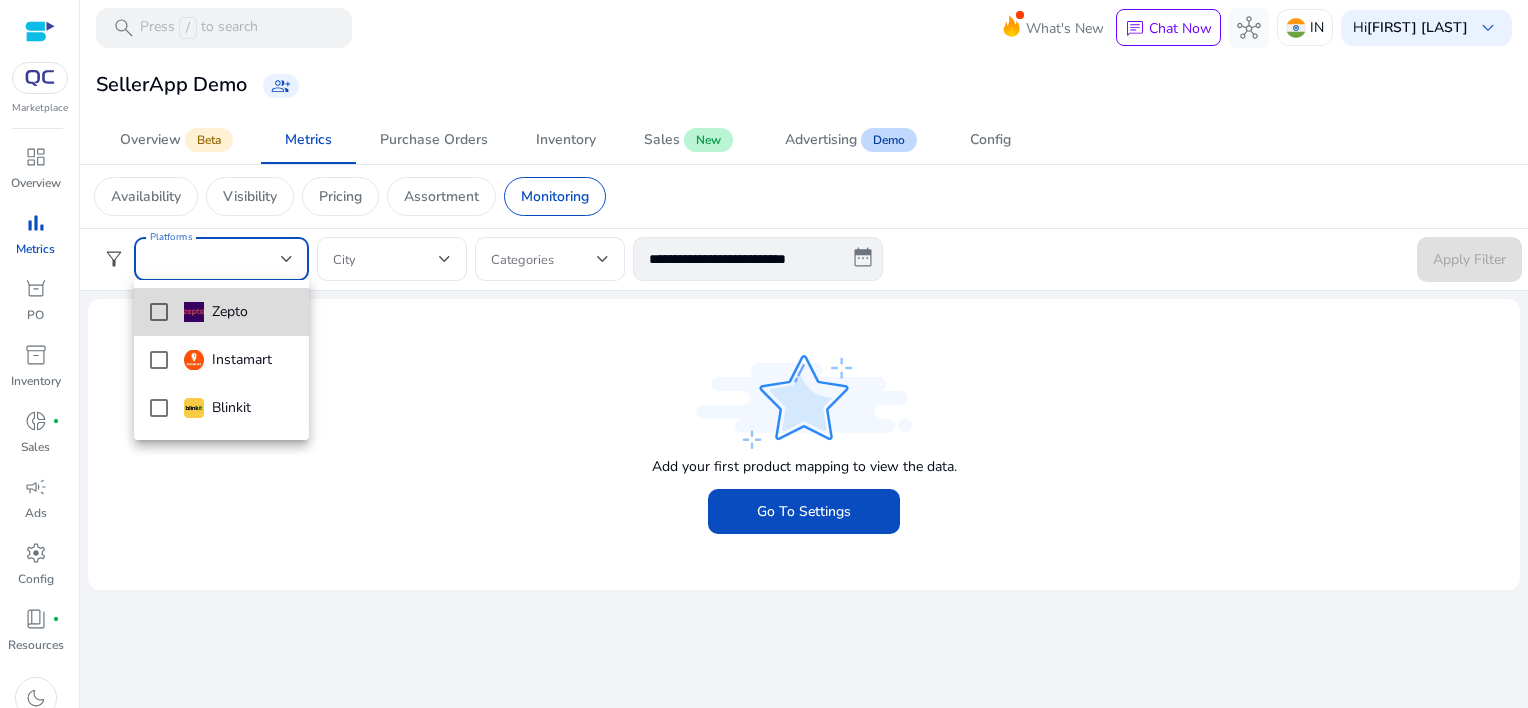 click at bounding box center [159, 312] 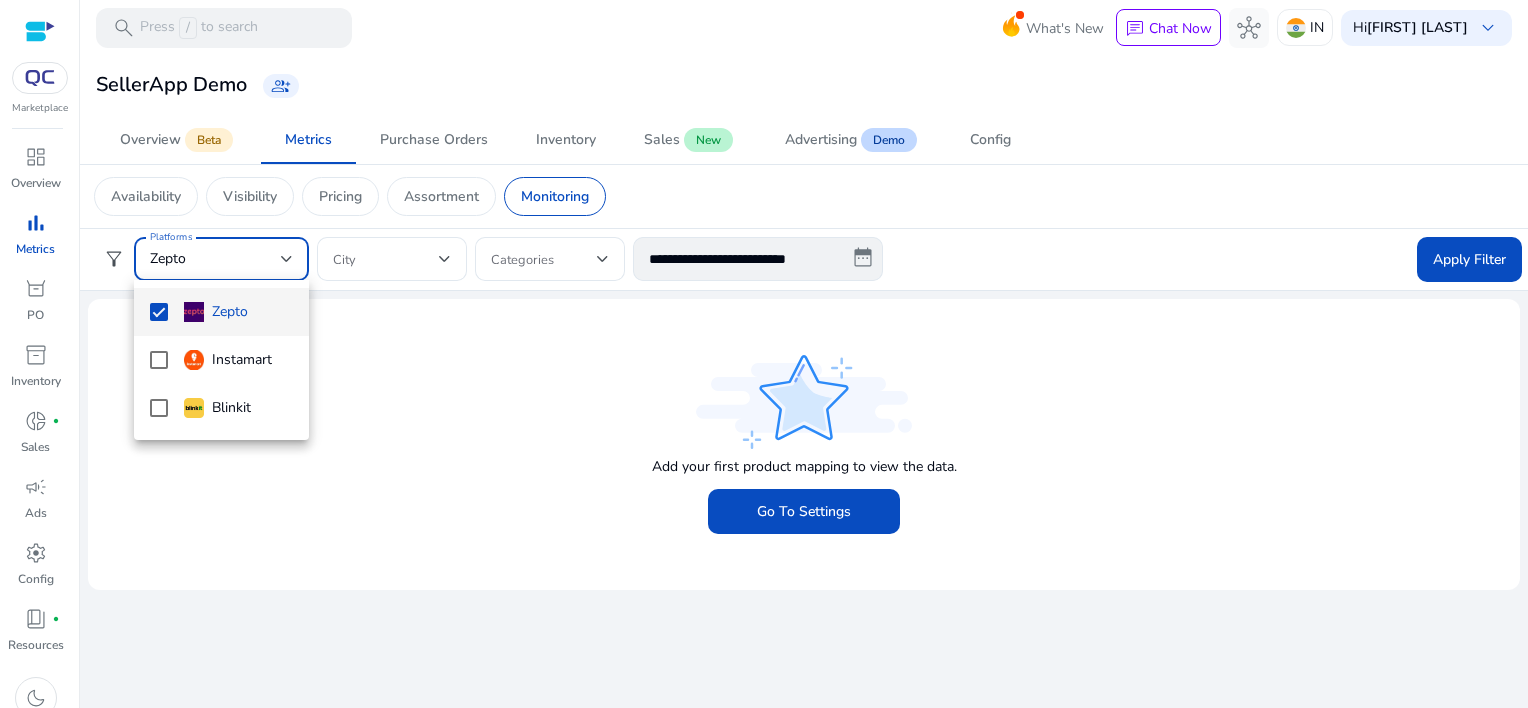click at bounding box center [764, 354] 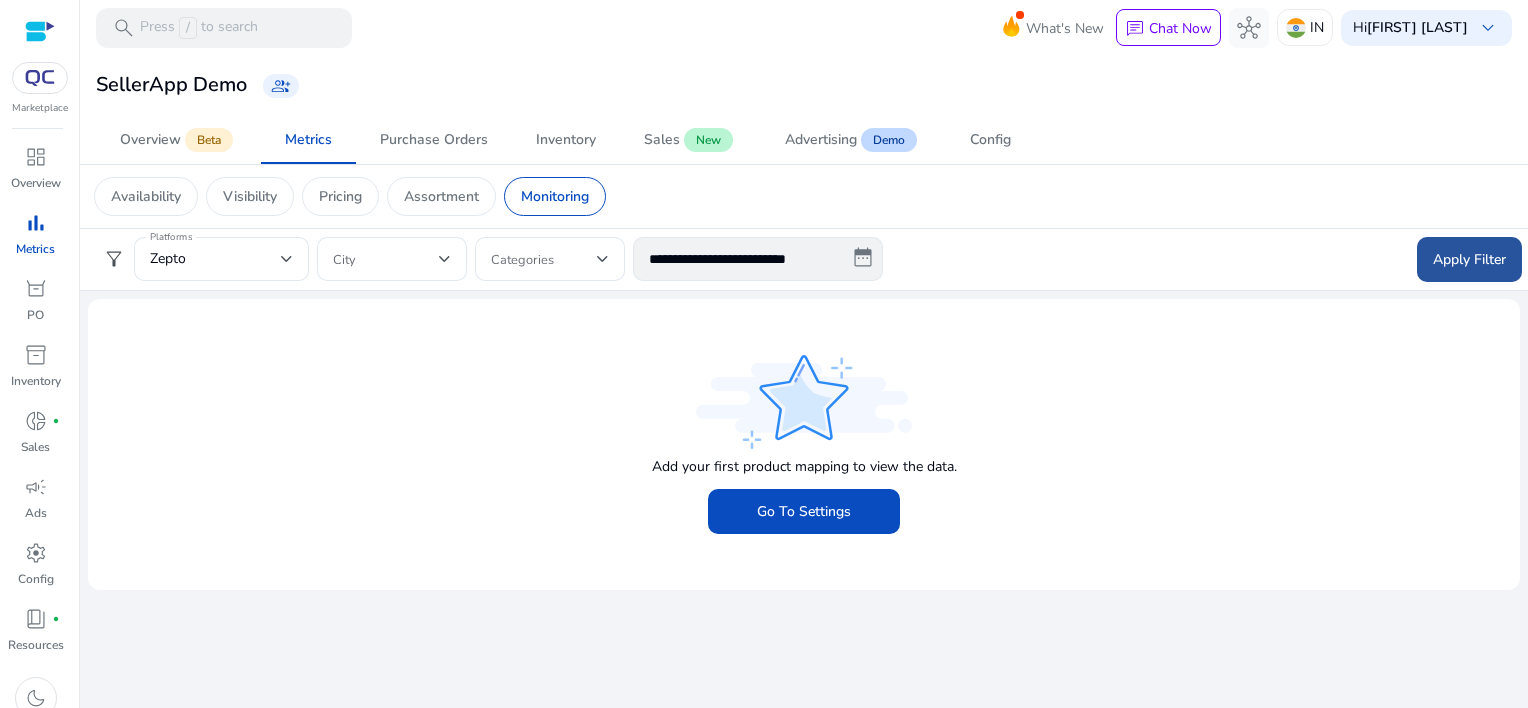 click on "Apply Filter" 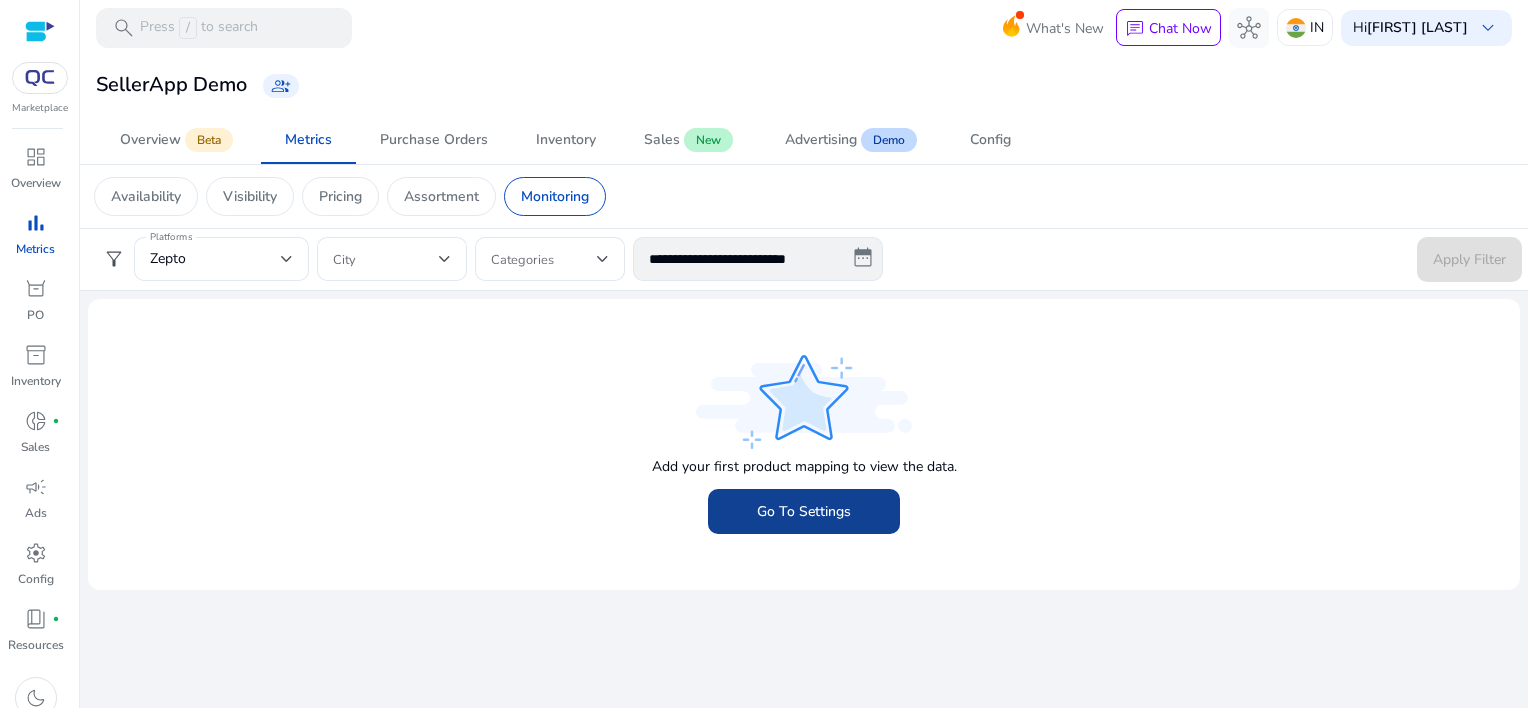 click 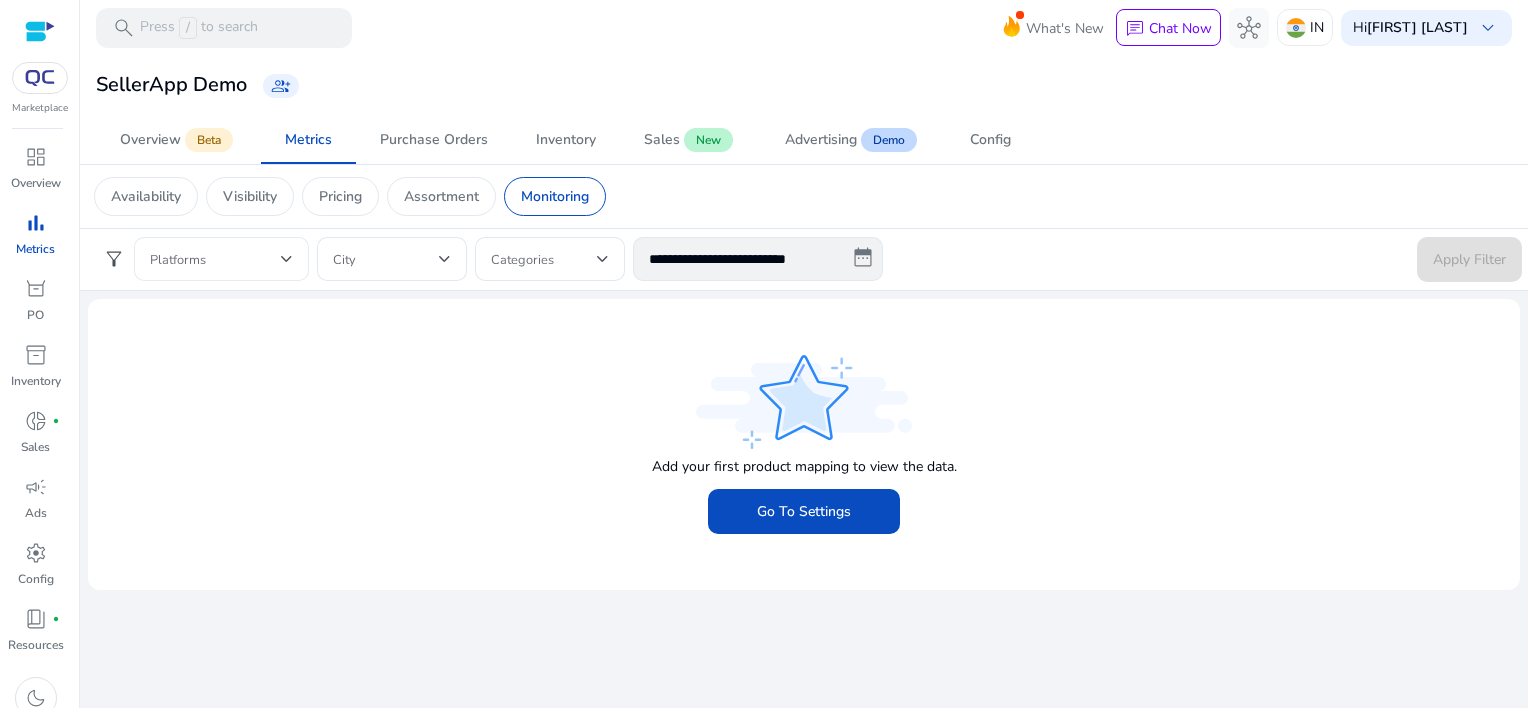 click at bounding box center (215, 259) 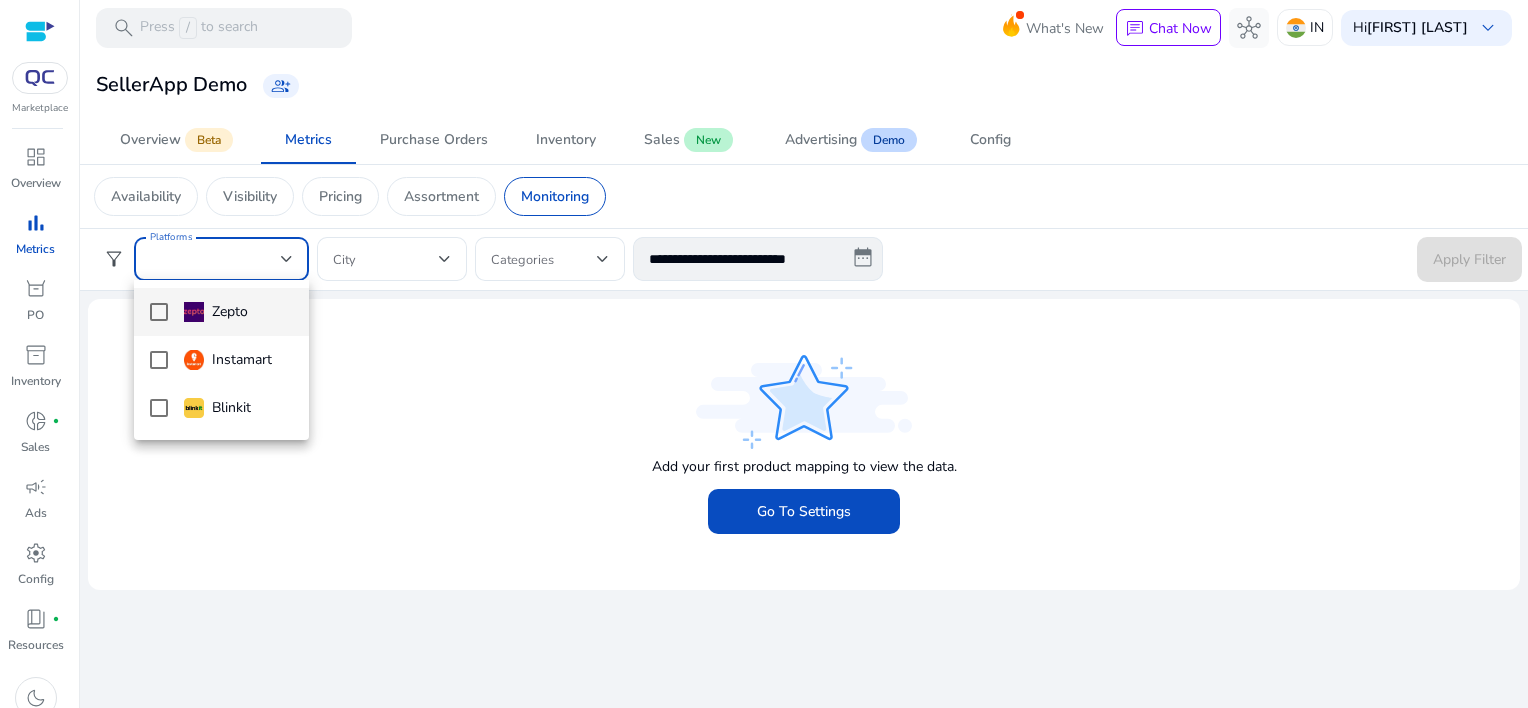 click at bounding box center (764, 354) 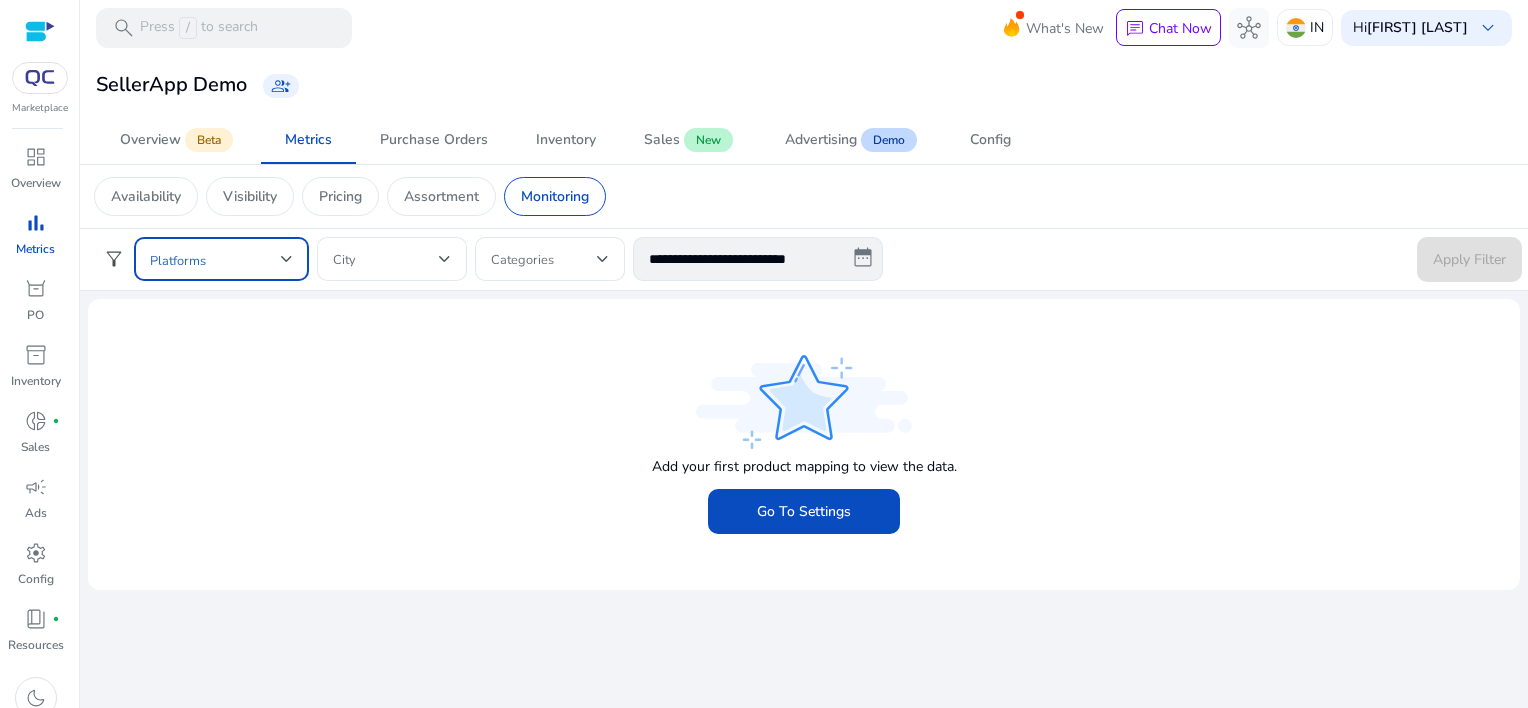 click at bounding box center (215, 259) 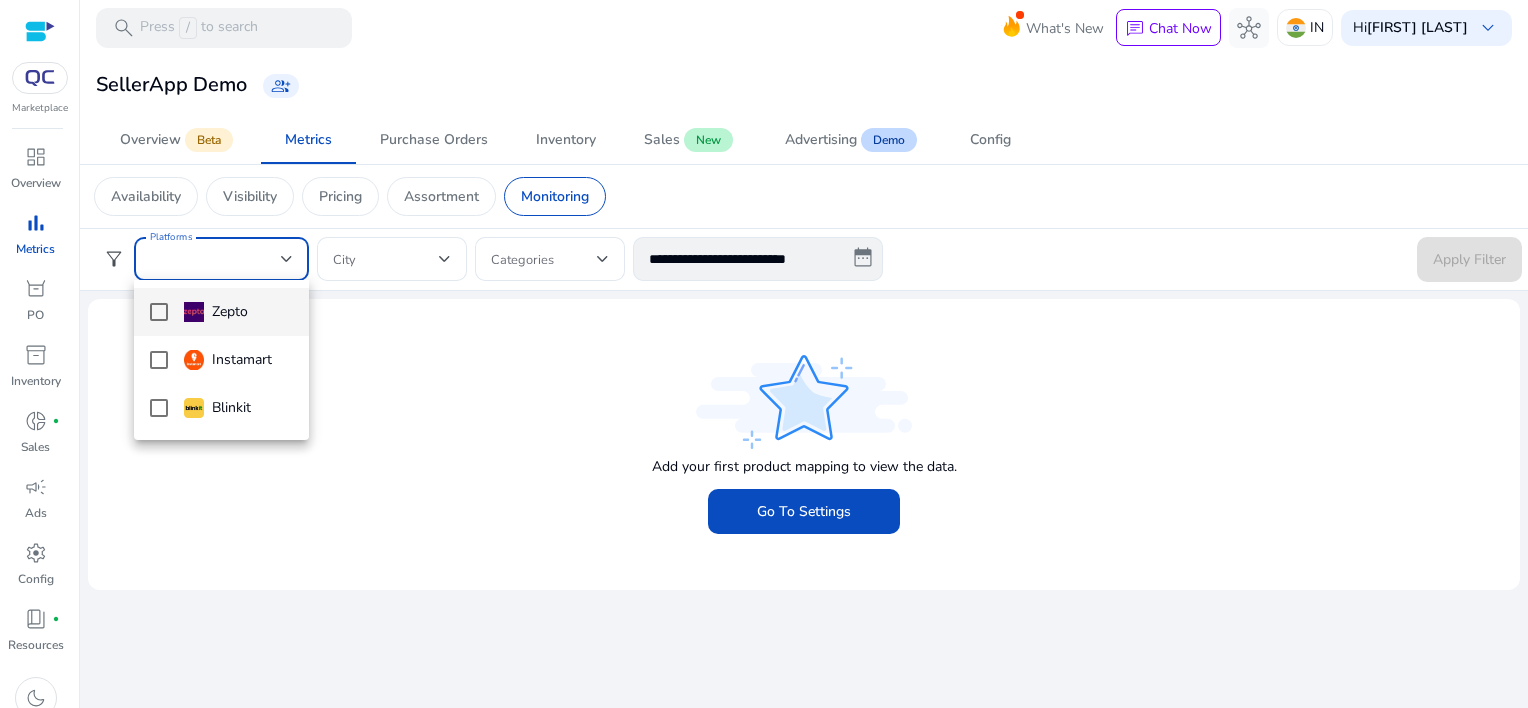 click at bounding box center [764, 354] 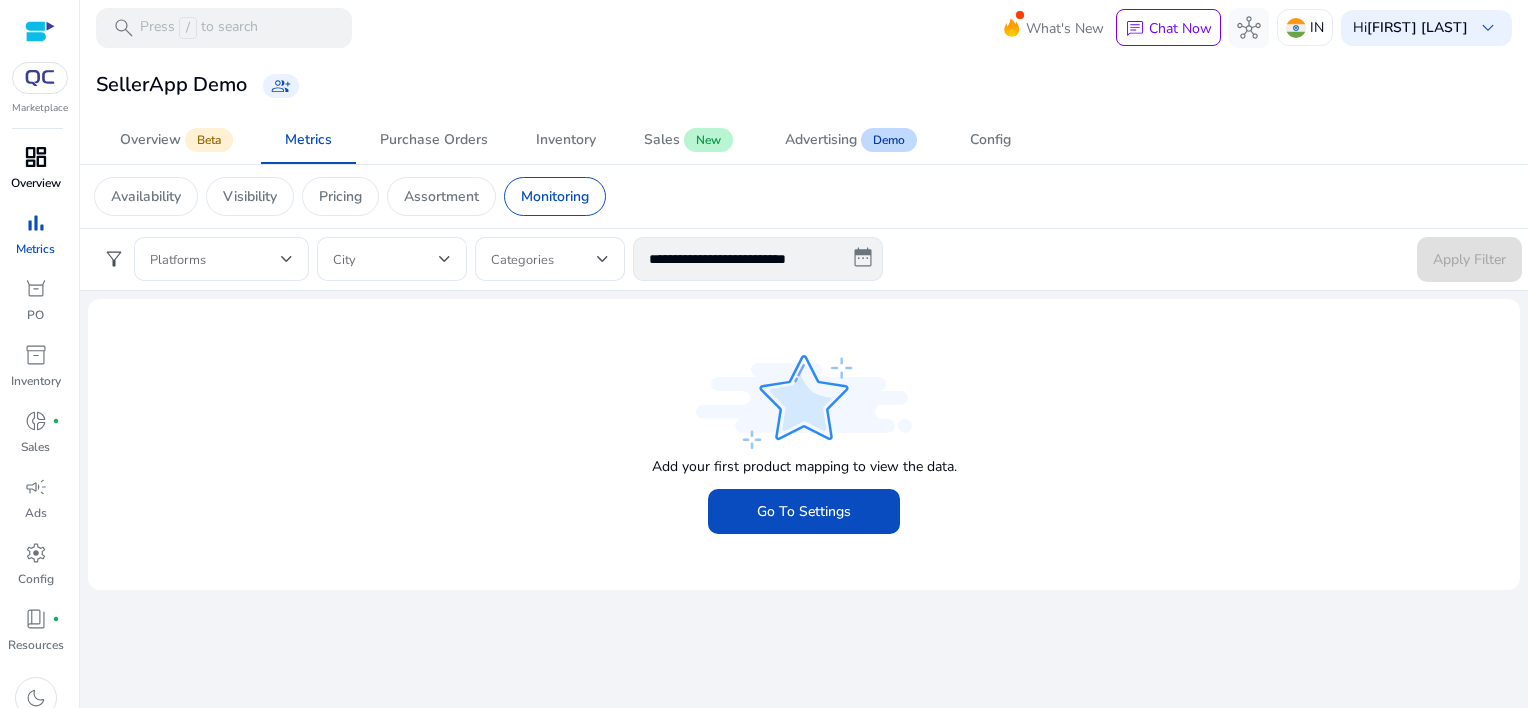 click on "Overview" at bounding box center [36, 183] 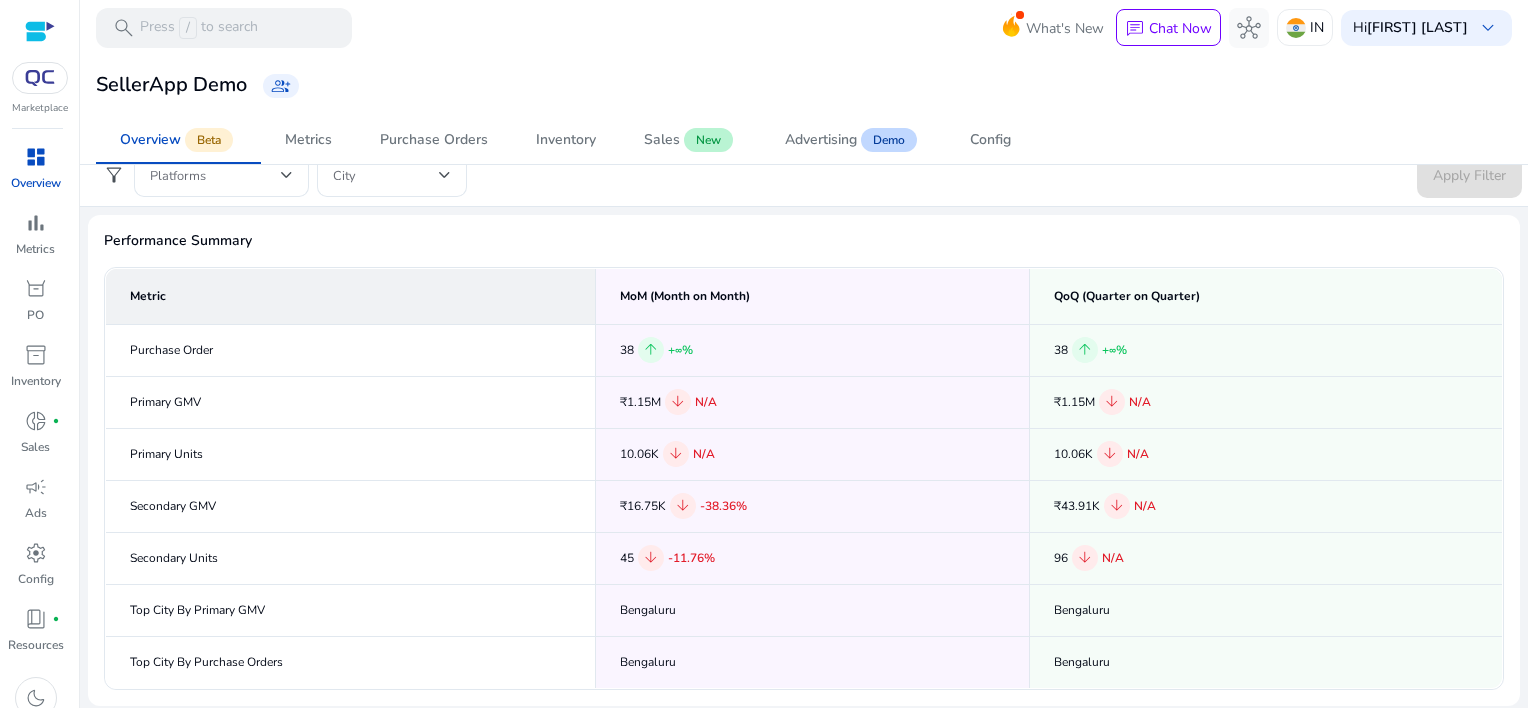 scroll, scrollTop: 0, scrollLeft: 0, axis: both 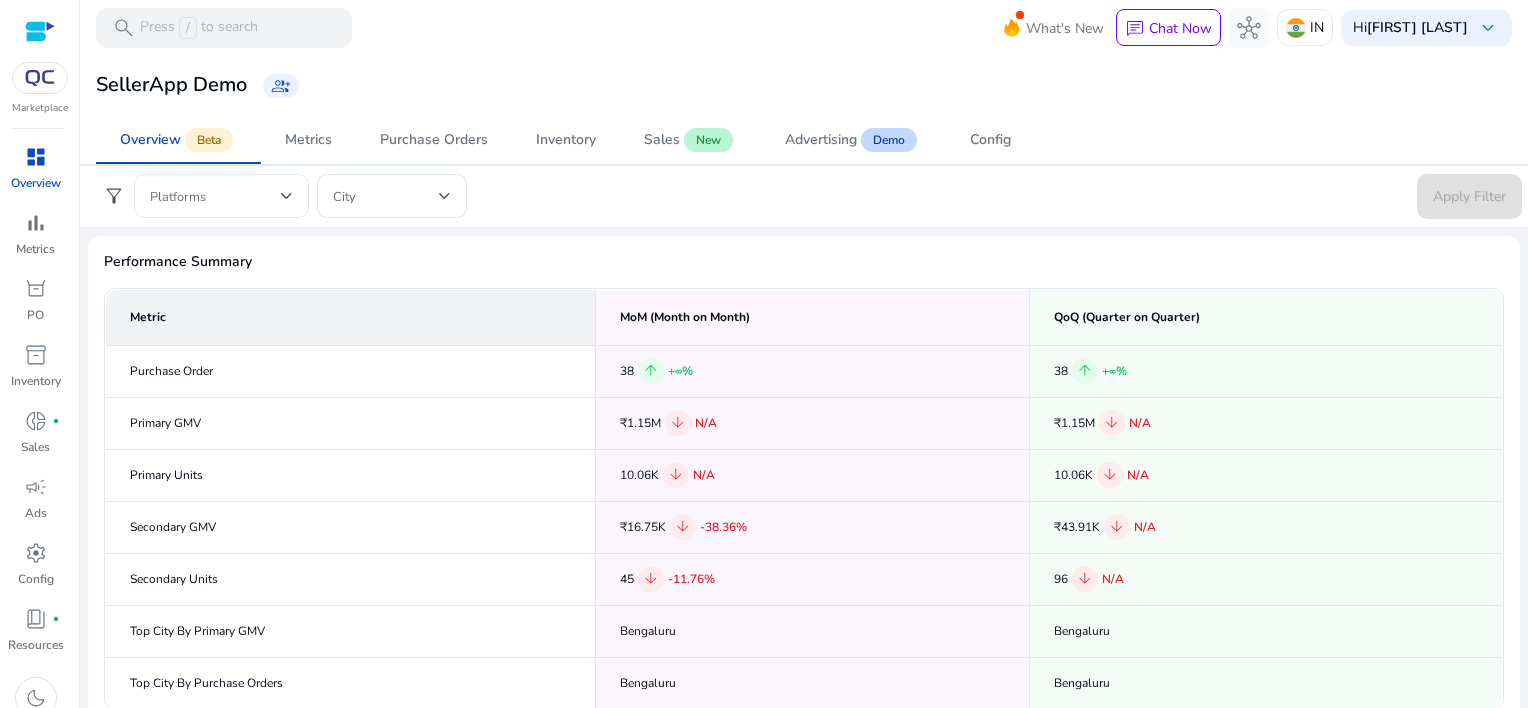 click at bounding box center (287, 196) 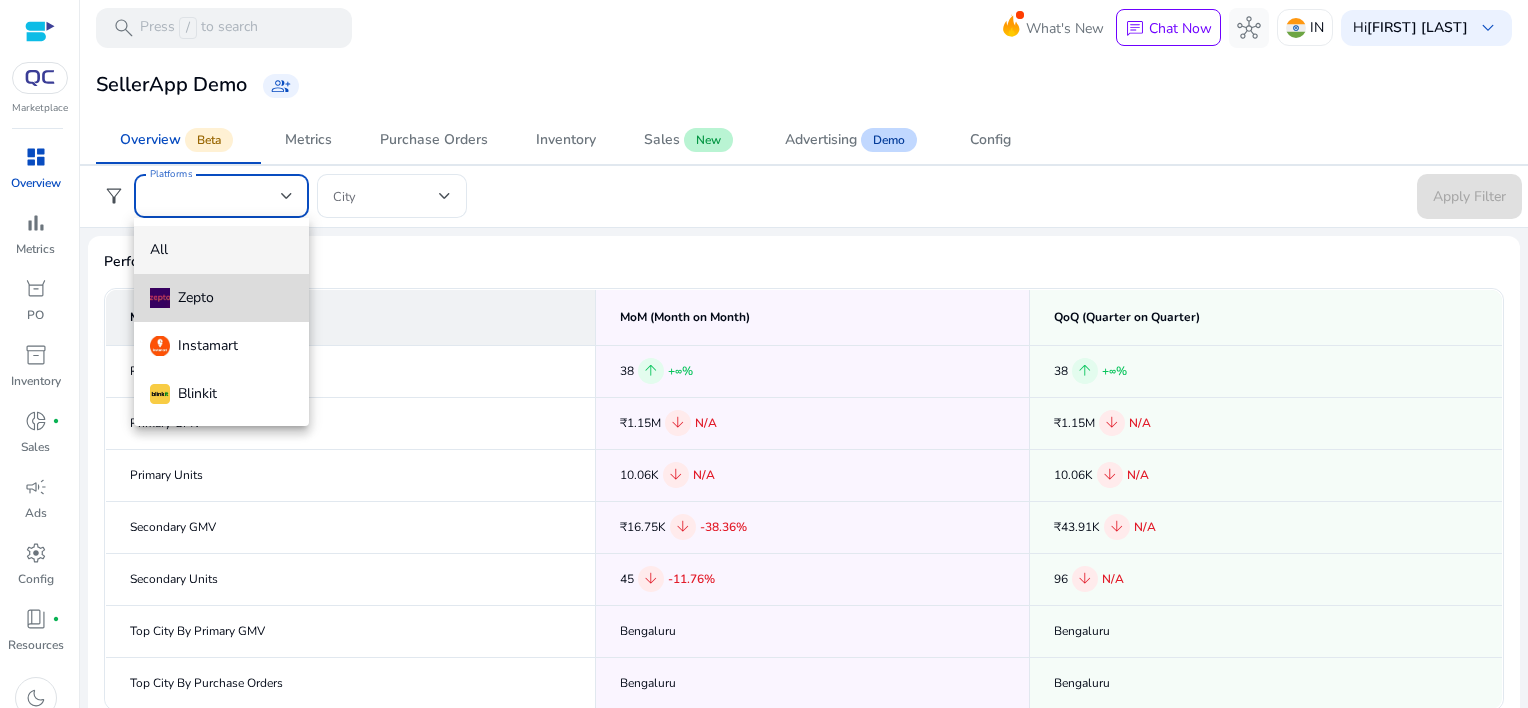 click on "Zepto" at bounding box center [182, 298] 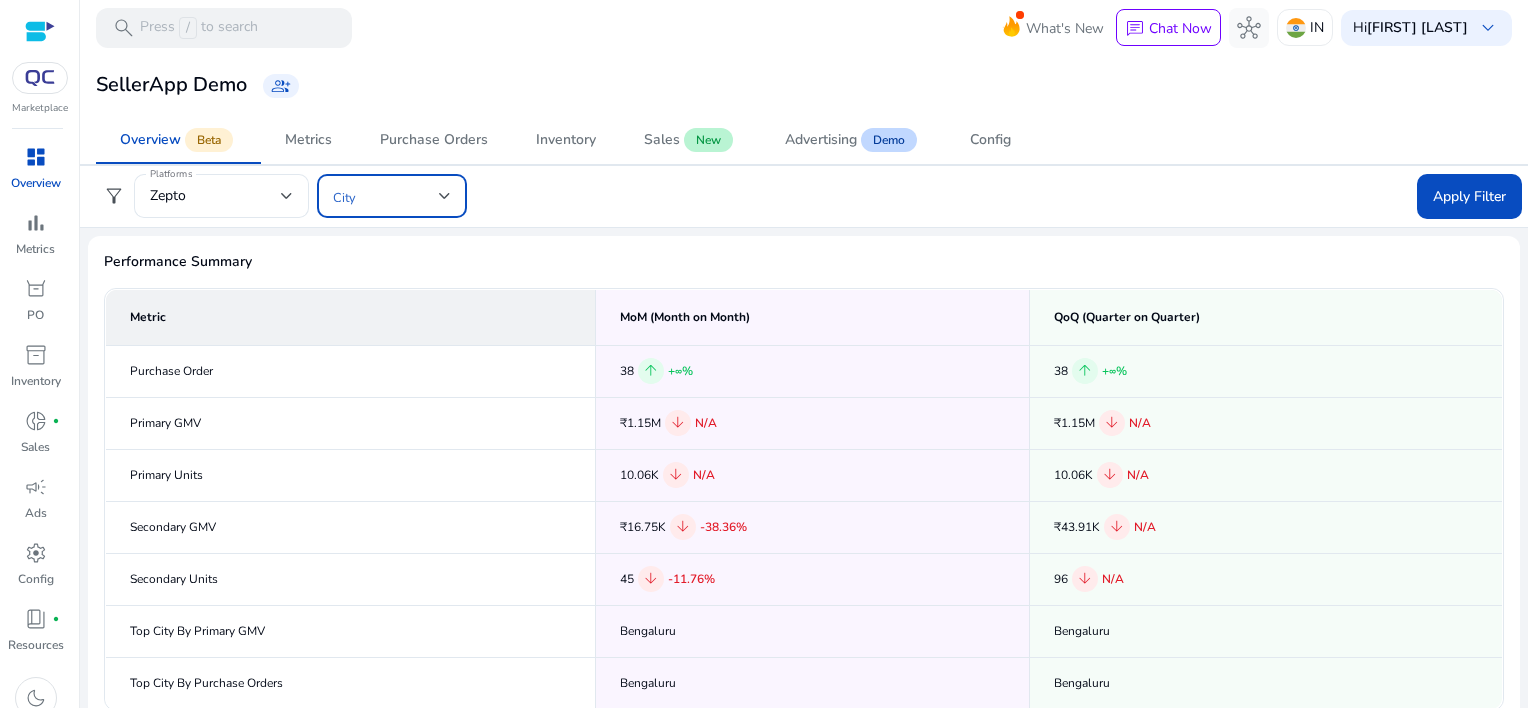 click at bounding box center (386, 196) 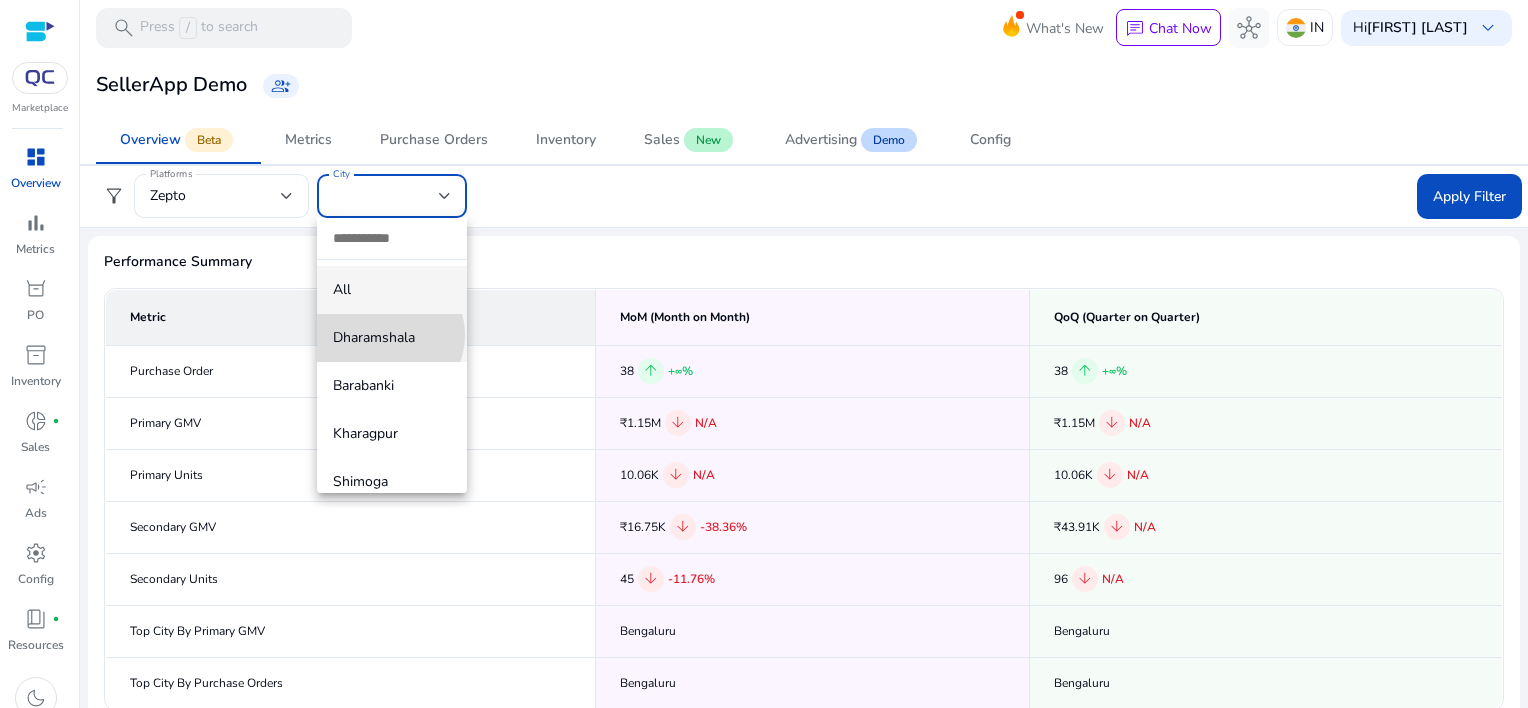 click on "Dharamshala" at bounding box center [392, 338] 